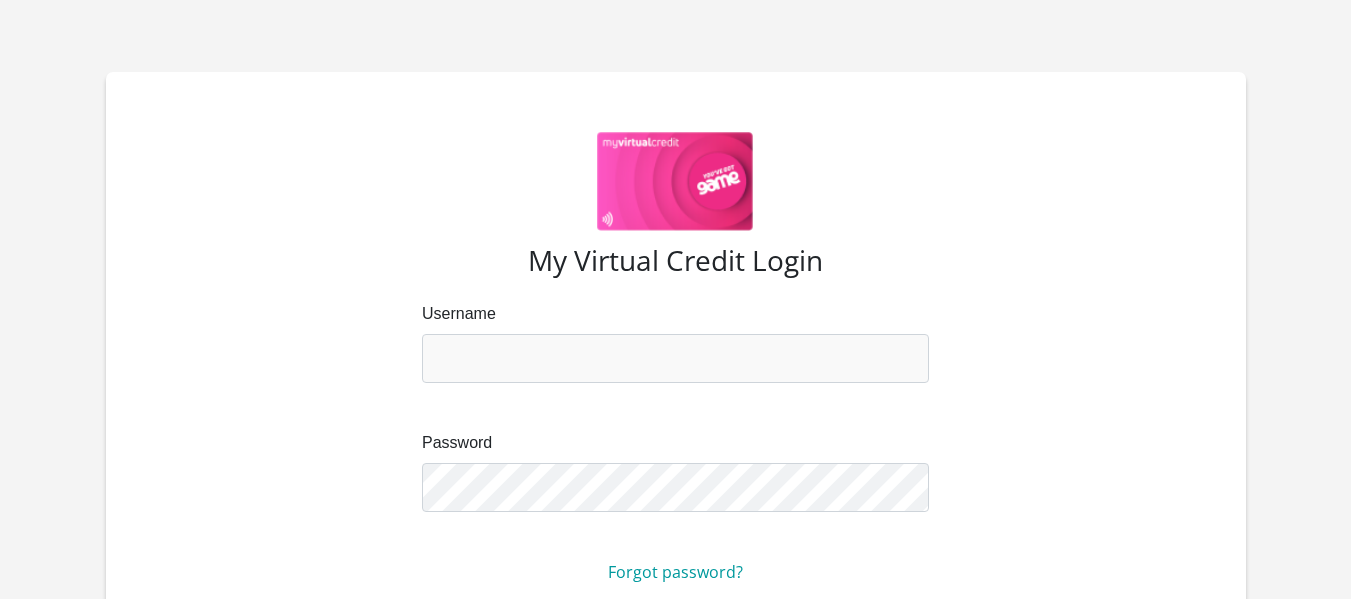 scroll, scrollTop: 0, scrollLeft: 0, axis: both 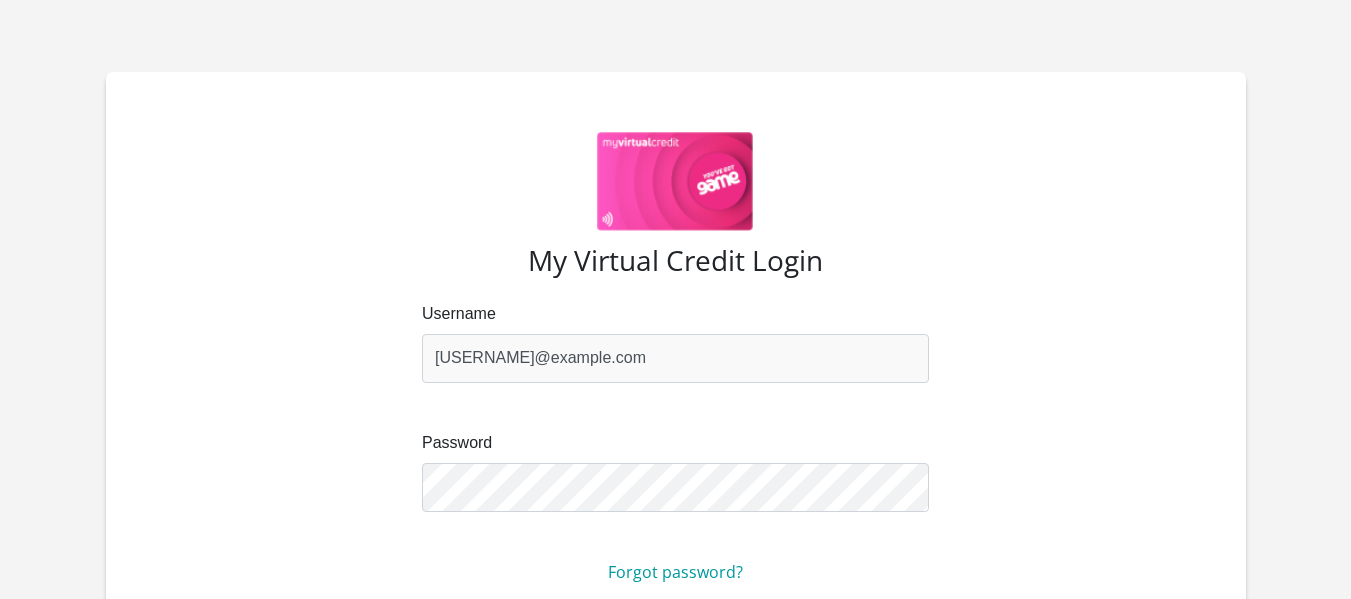 click on "Password" at bounding box center [675, 471] 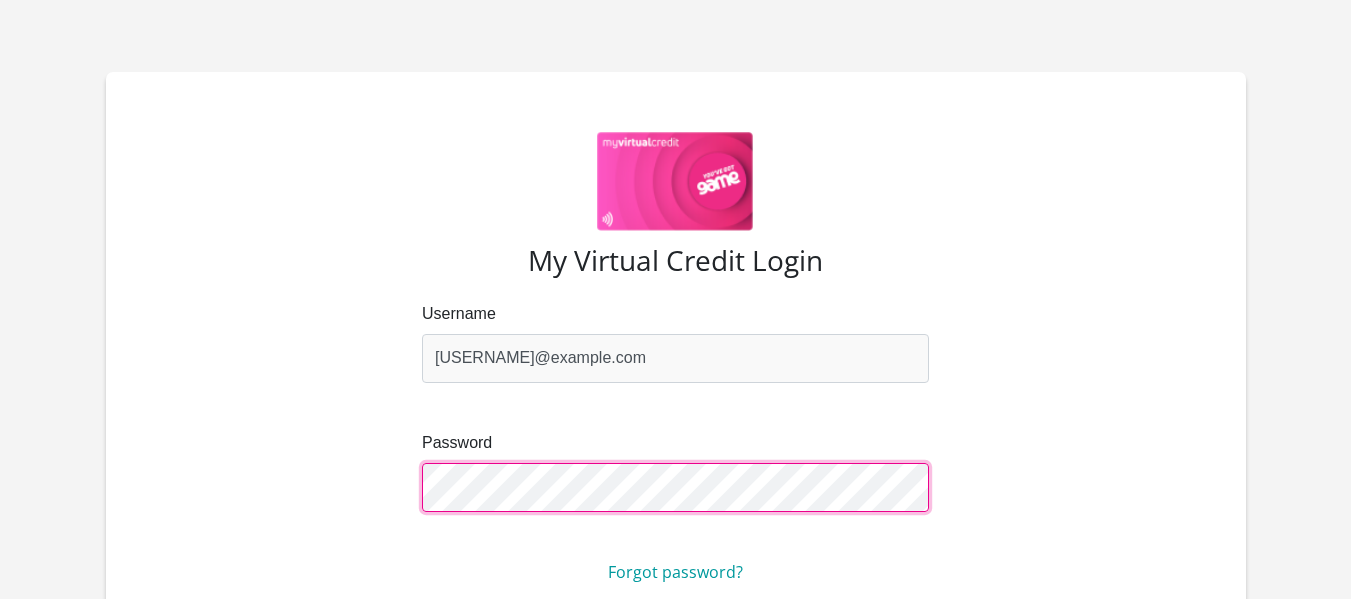 click on "Login" at bounding box center (675, 660) 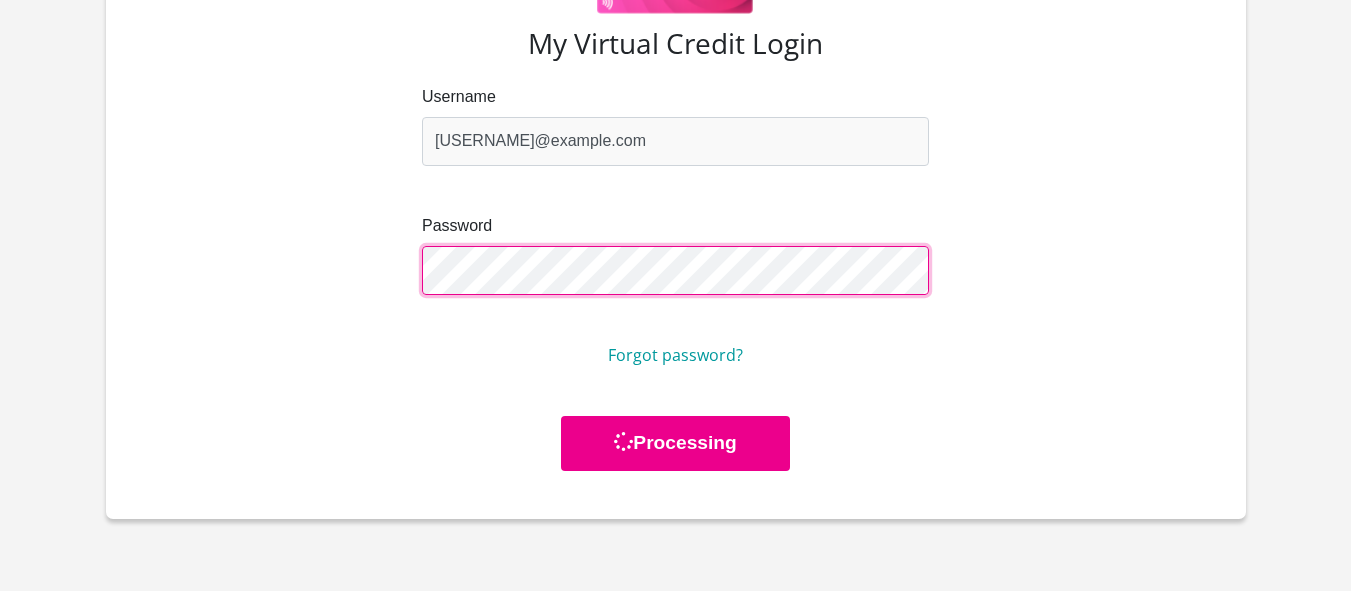 scroll, scrollTop: 263, scrollLeft: 0, axis: vertical 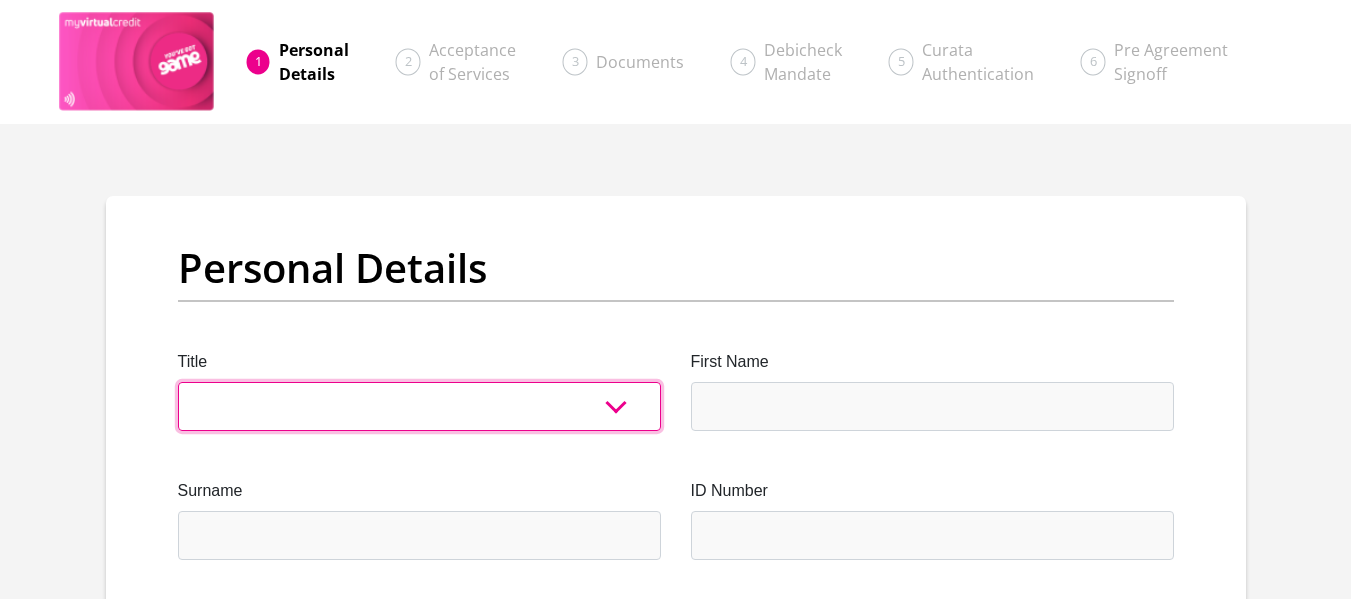 click on "Mr
Ms
Mrs
Dr
Other" at bounding box center (419, 406) 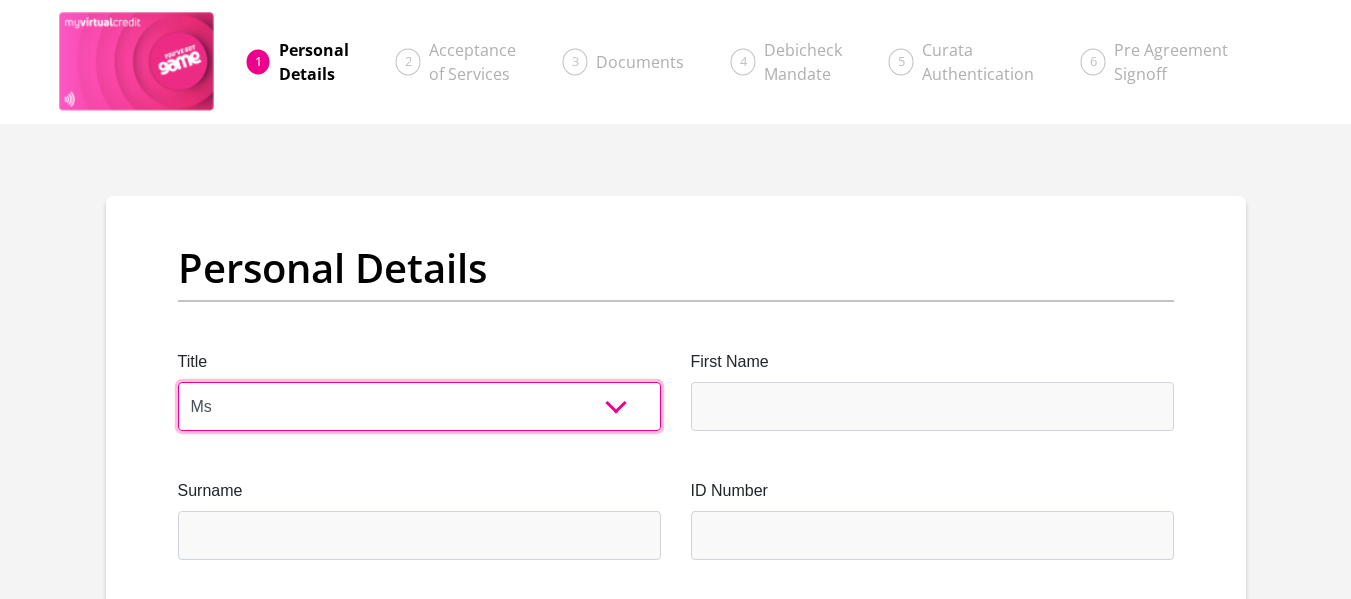 click on "Mr
Ms
Mrs
Dr
Other" at bounding box center [419, 406] 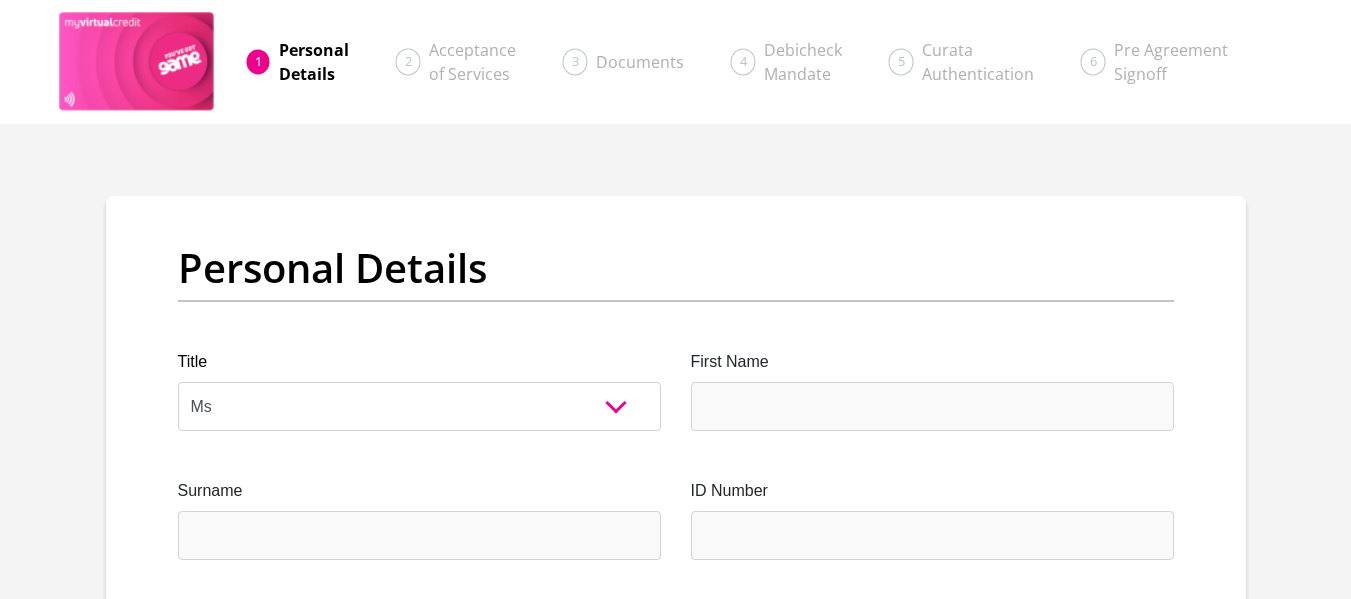 click on "Personal Details" at bounding box center [676, 268] 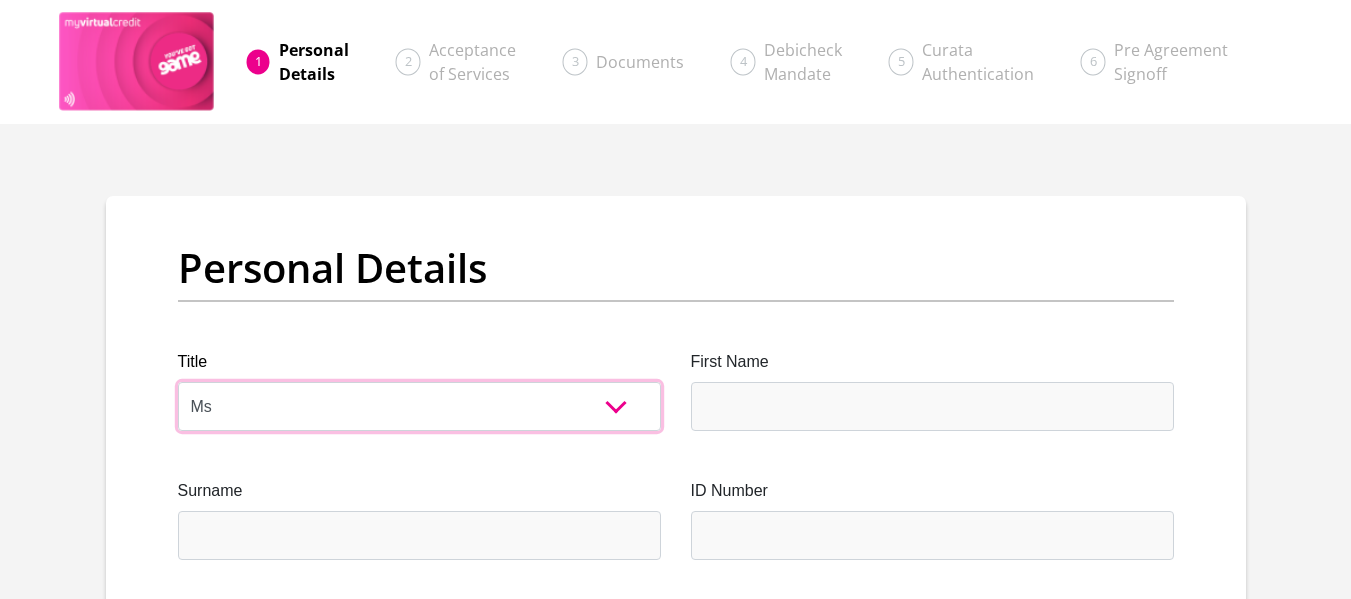 click on "Mr
Ms
Mrs
Dr
Other" at bounding box center [419, 406] 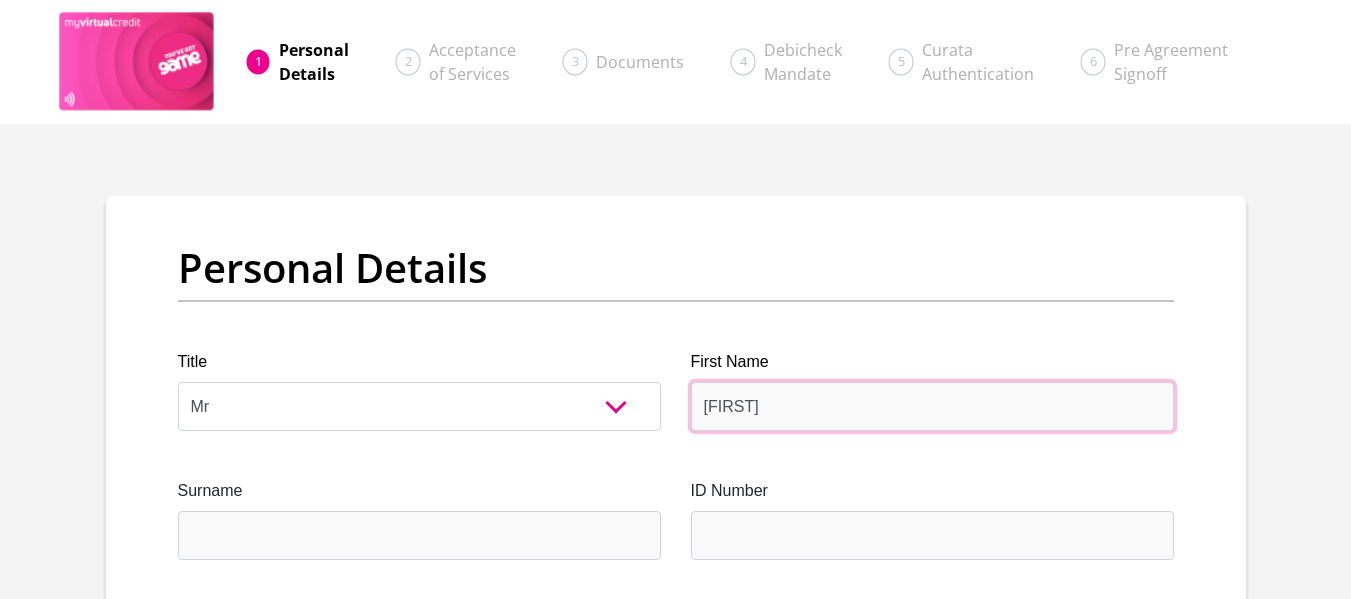 type on "Sethakga" 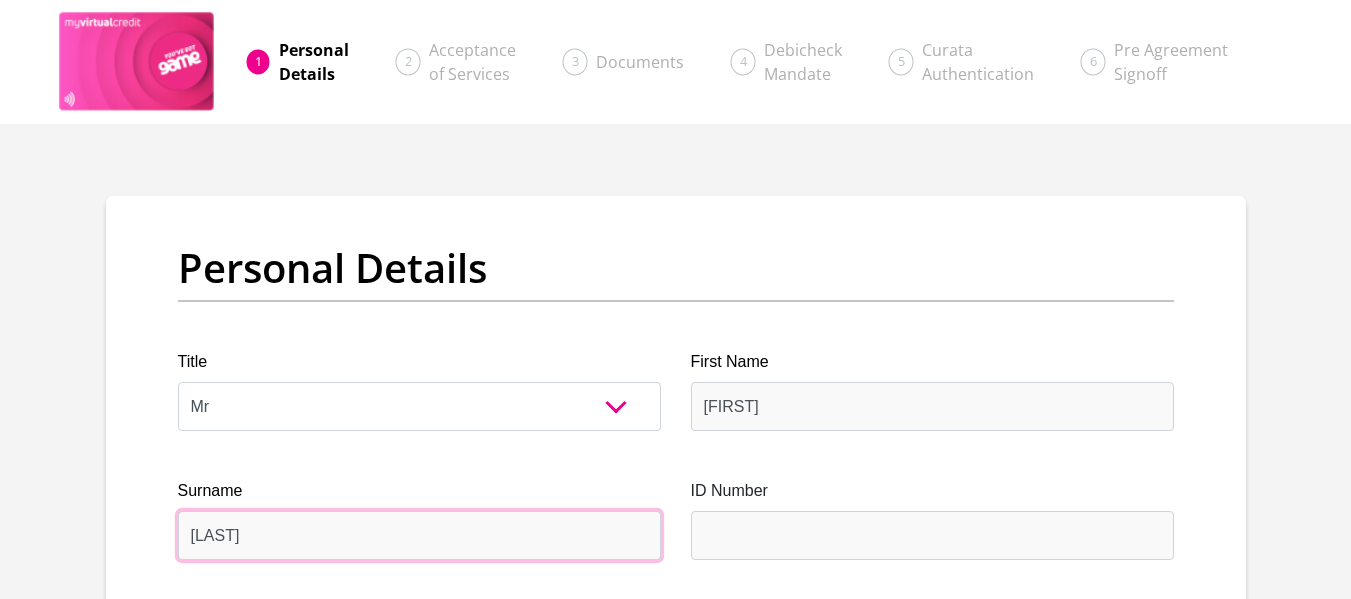 type on "monyela" 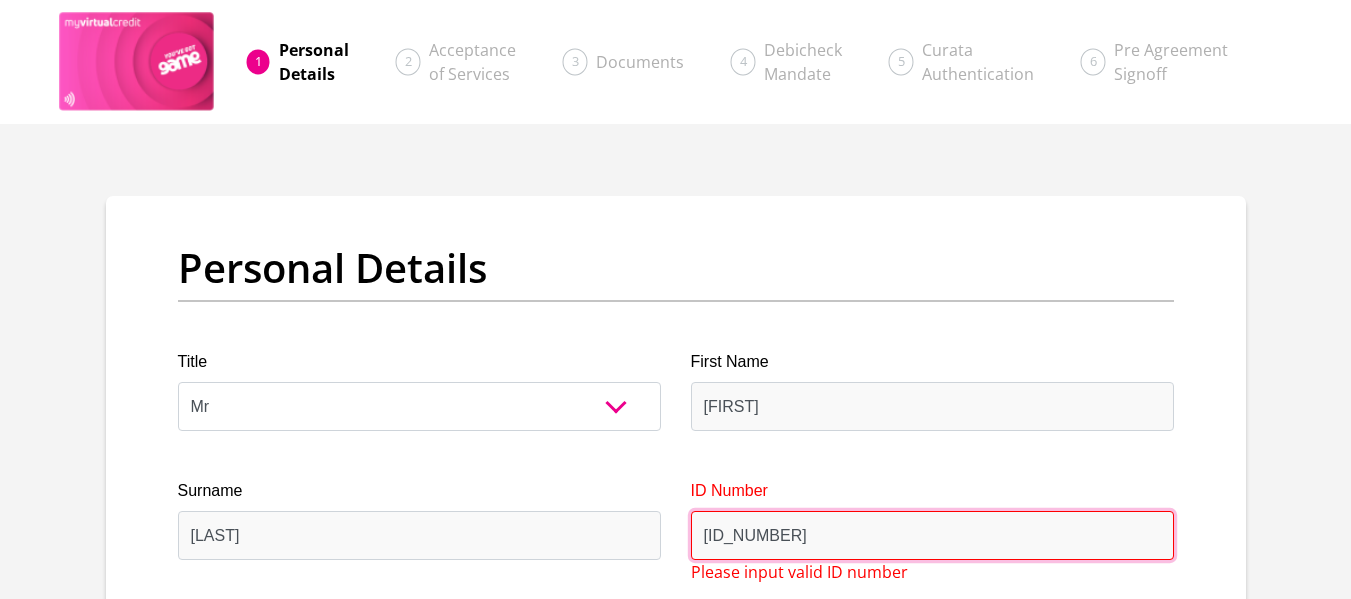 type on "9808025672087" 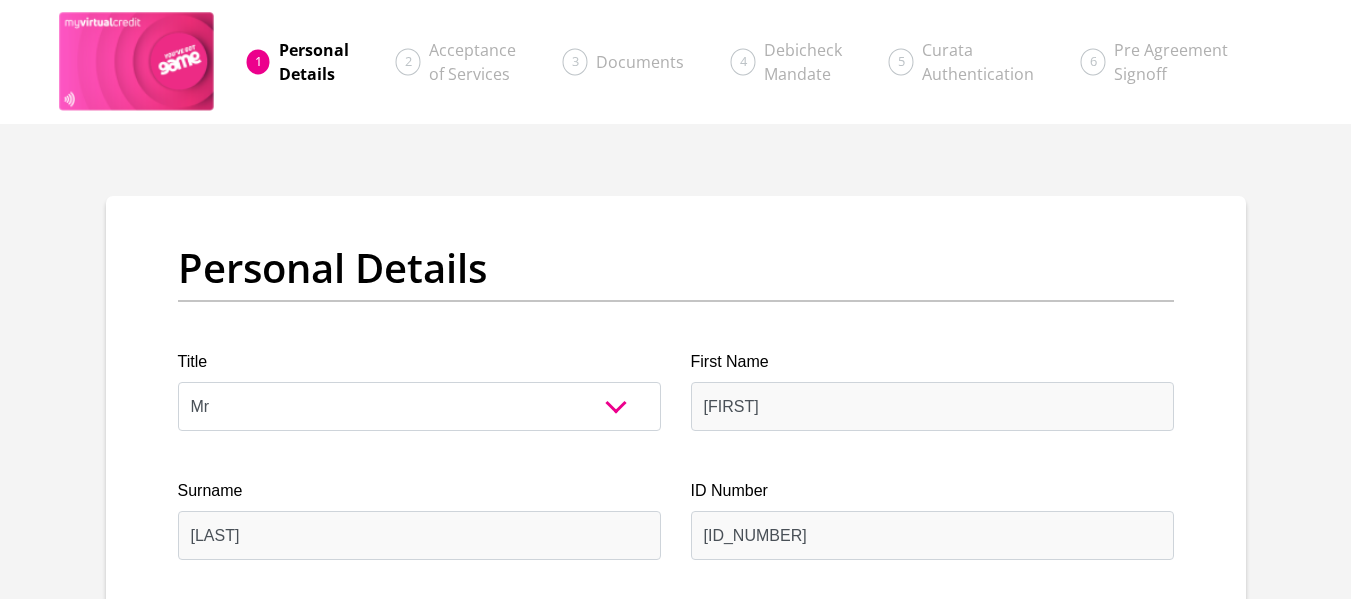 scroll, scrollTop: 365, scrollLeft: 0, axis: vertical 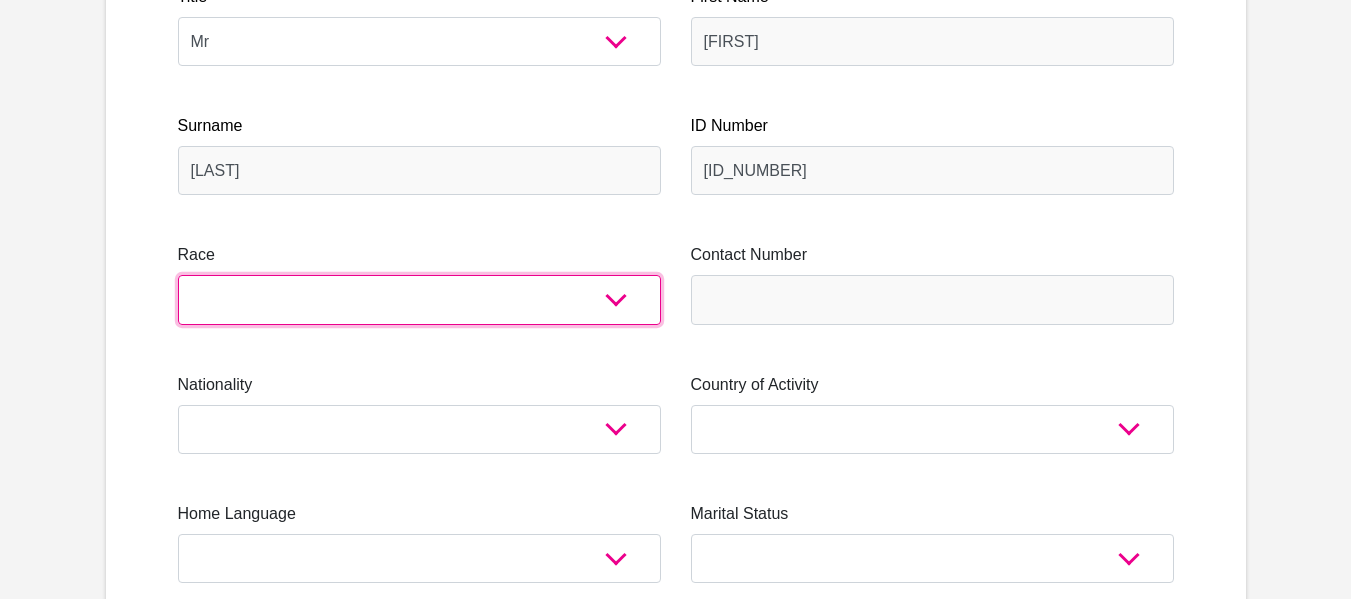 select on "1" 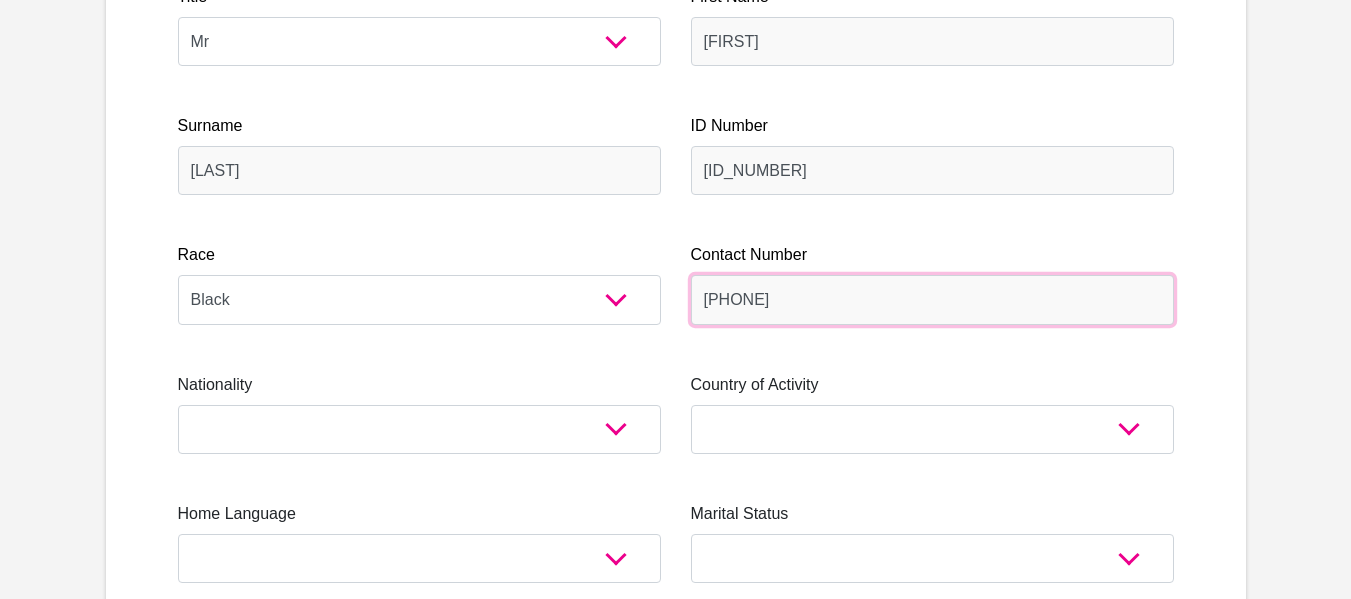 type on "0826168536" 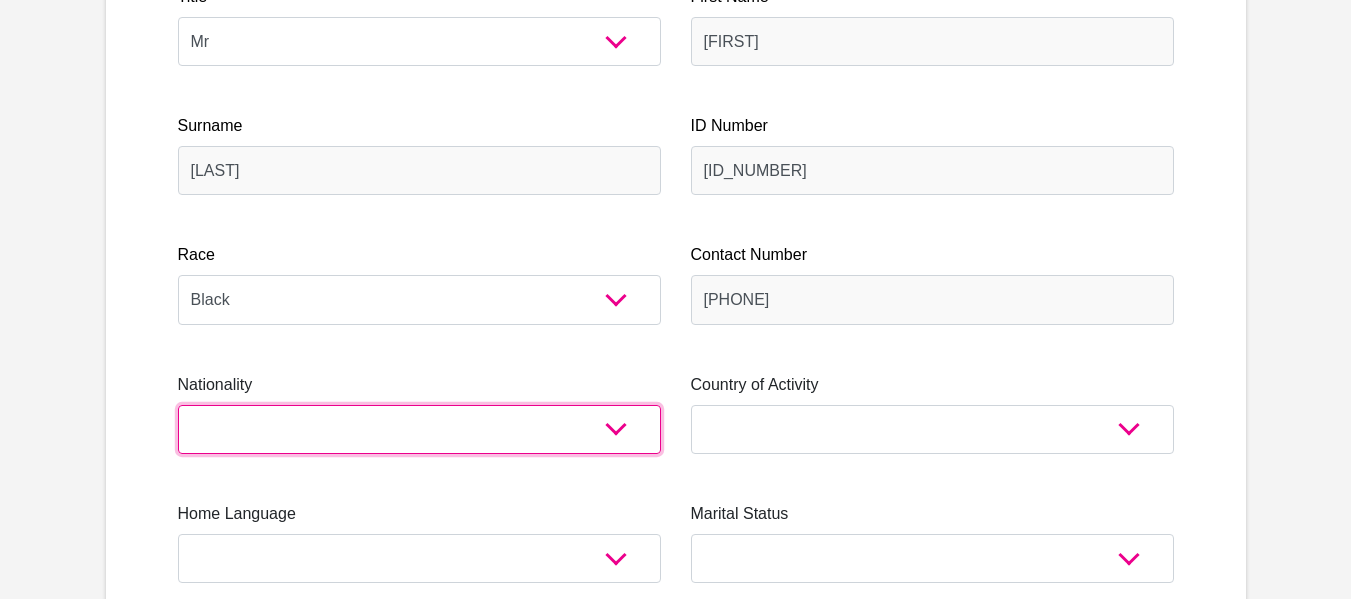 select on "ZAF" 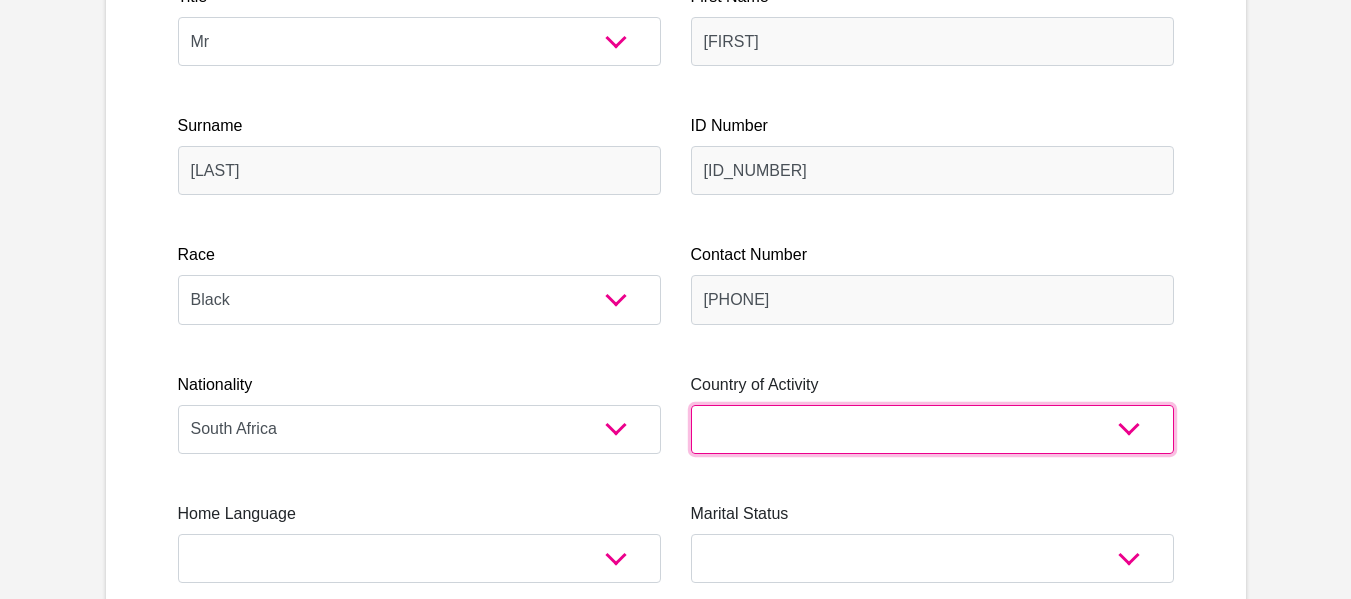select on "ZAF" 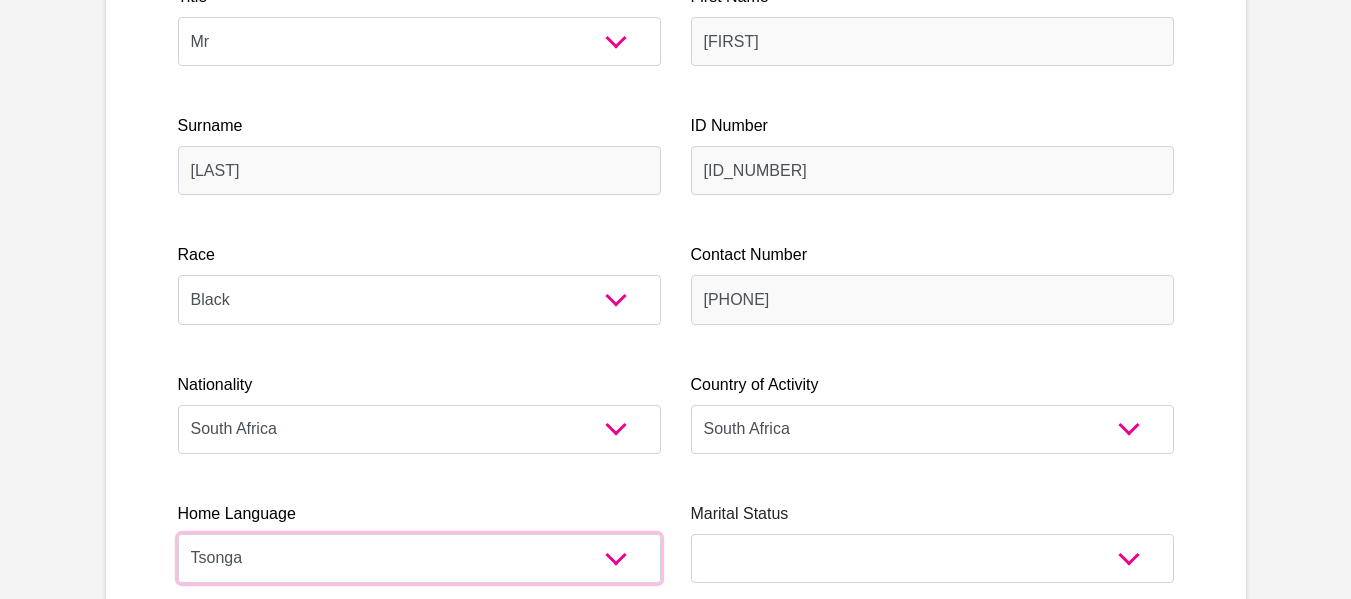 select on "tsn" 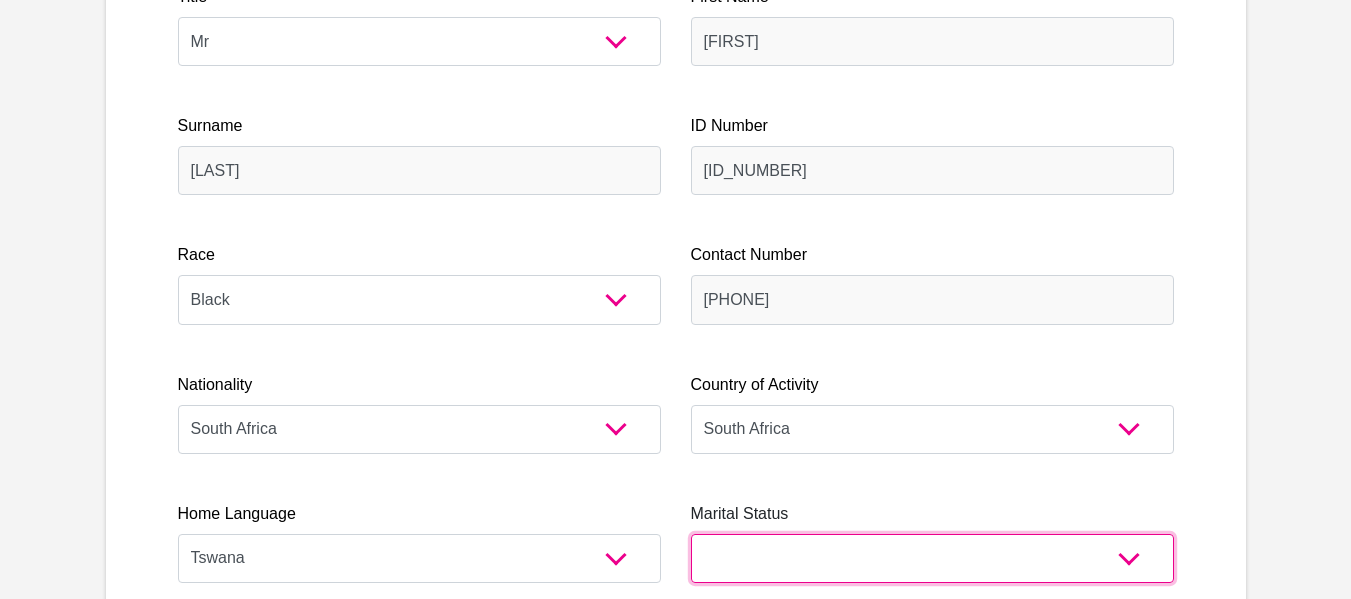 select on "2" 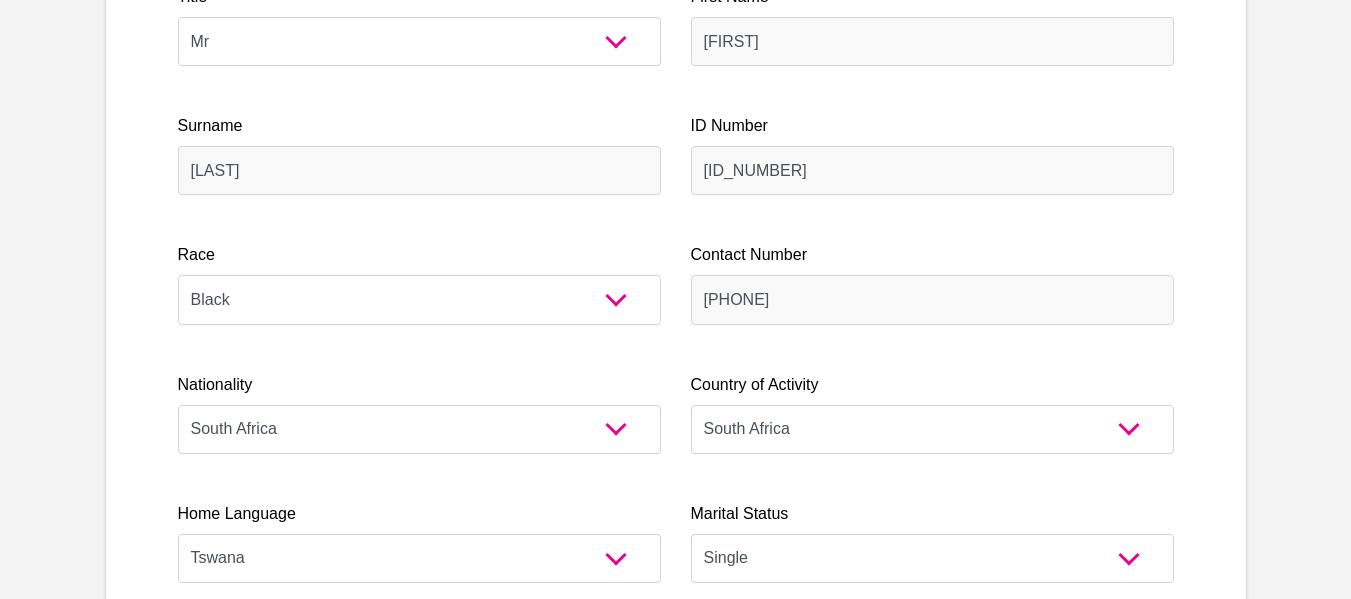 scroll, scrollTop: 931, scrollLeft: 0, axis: vertical 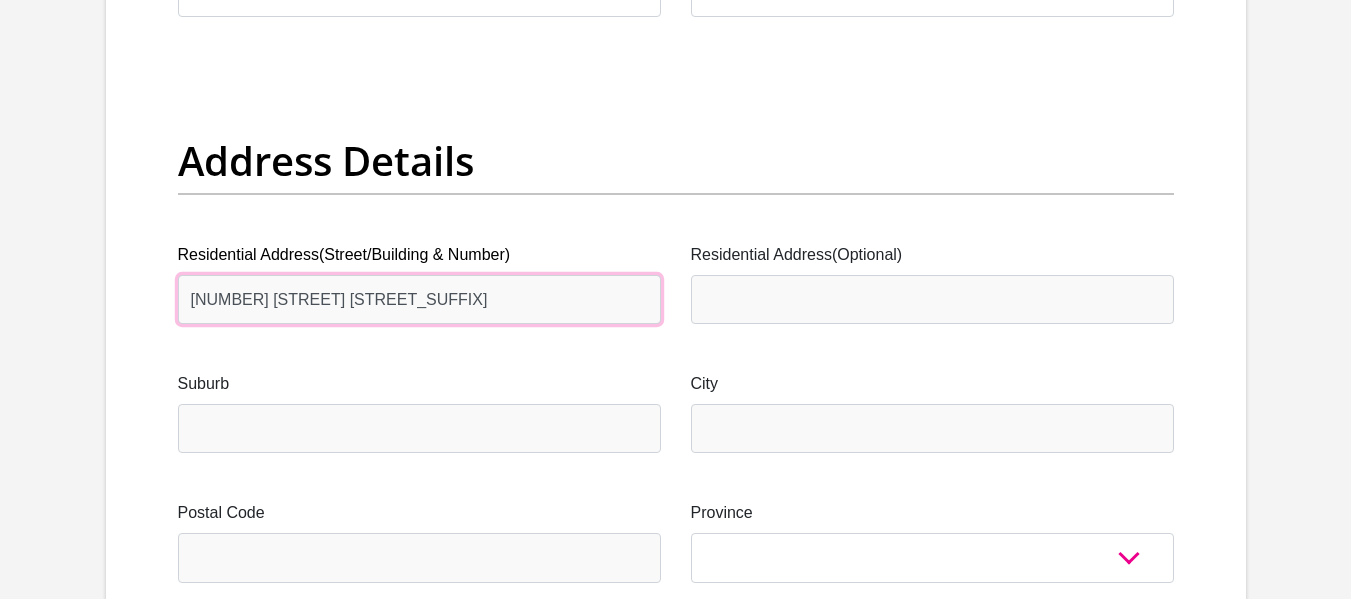 type on "1209 Kite Avenue" 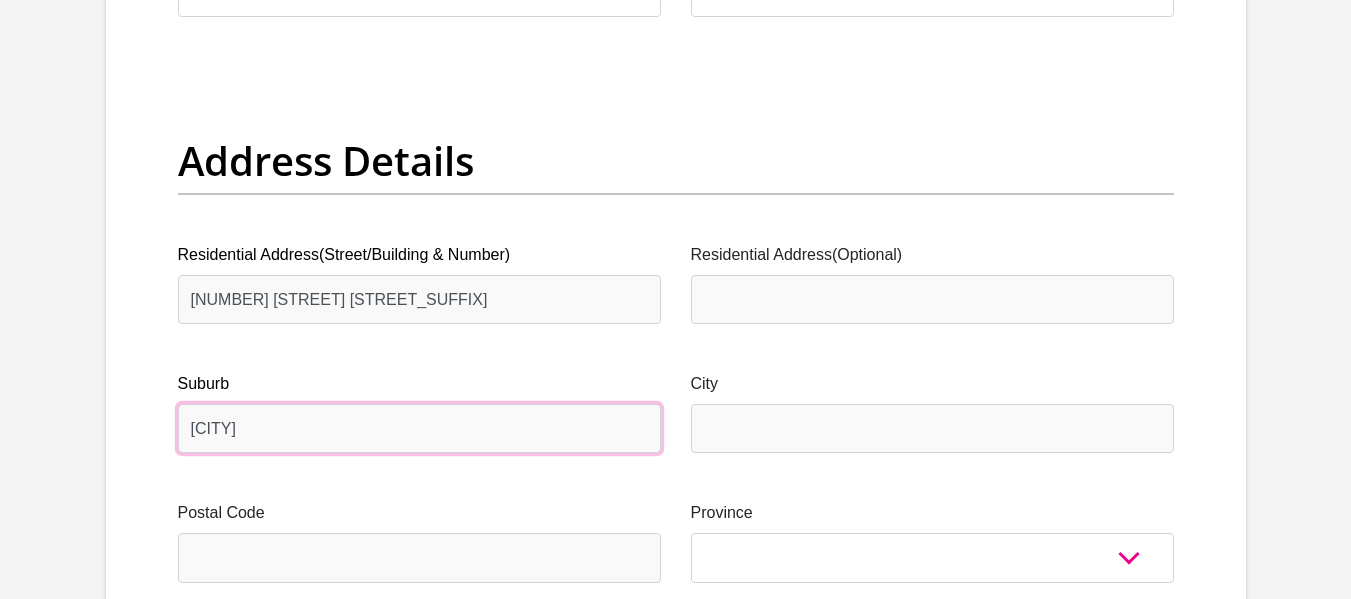 type on "Alexandra" 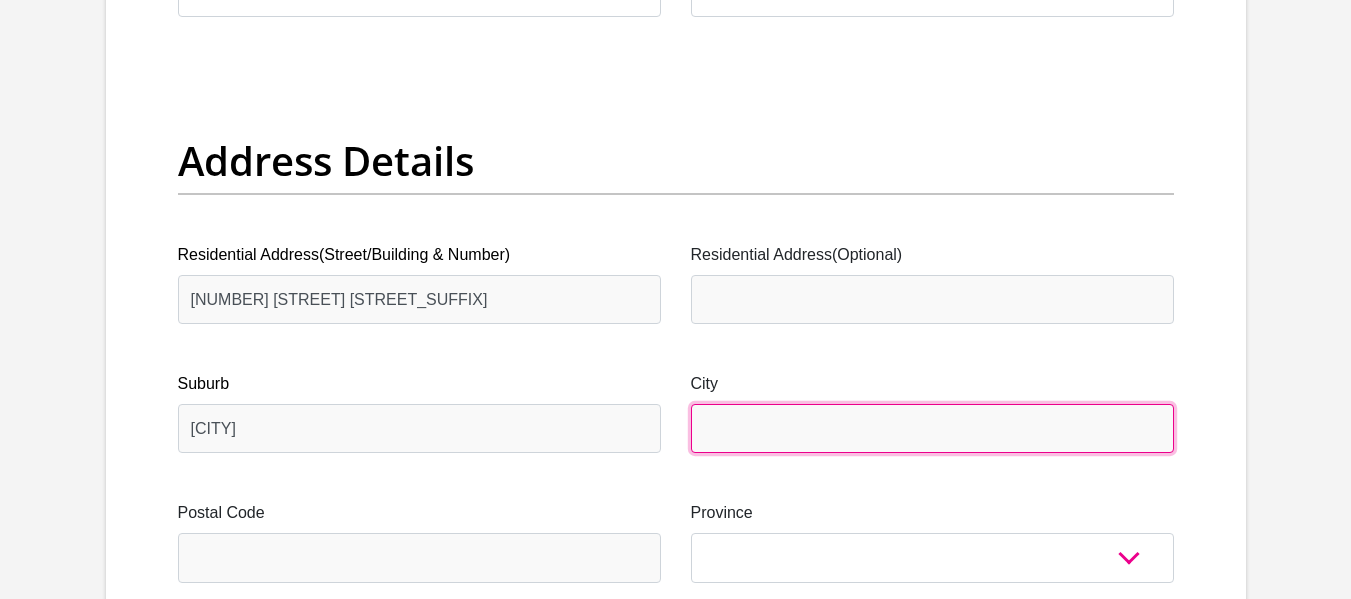 type on "Alexandra" 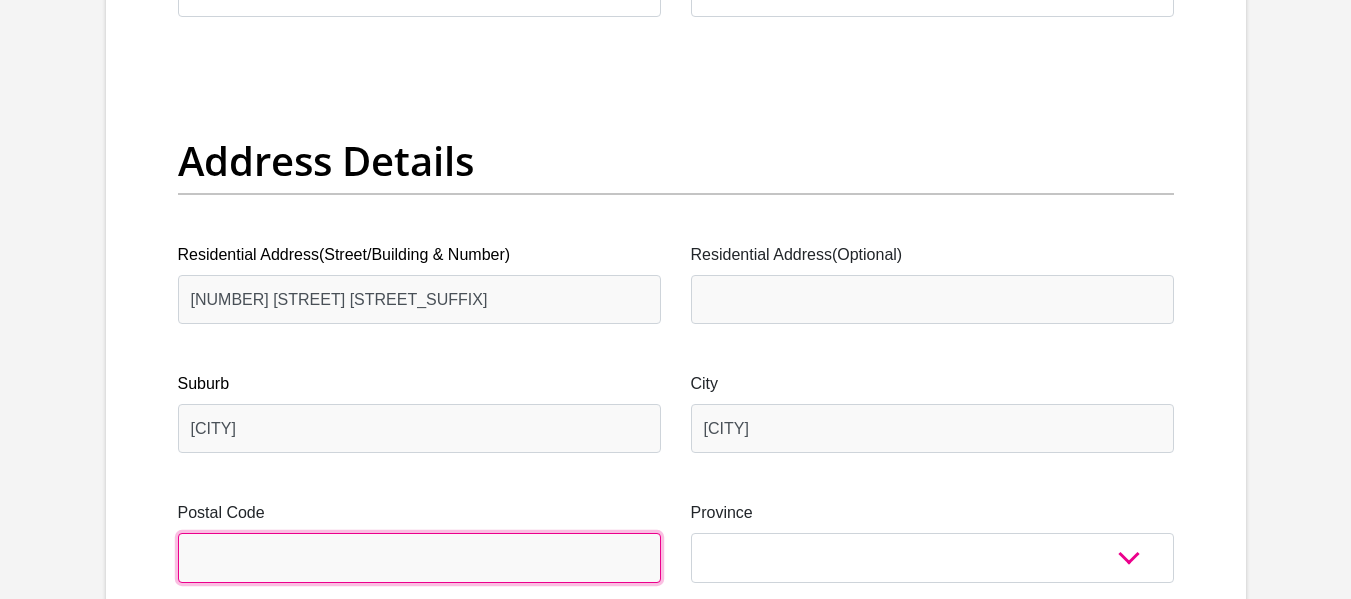 type on "1209" 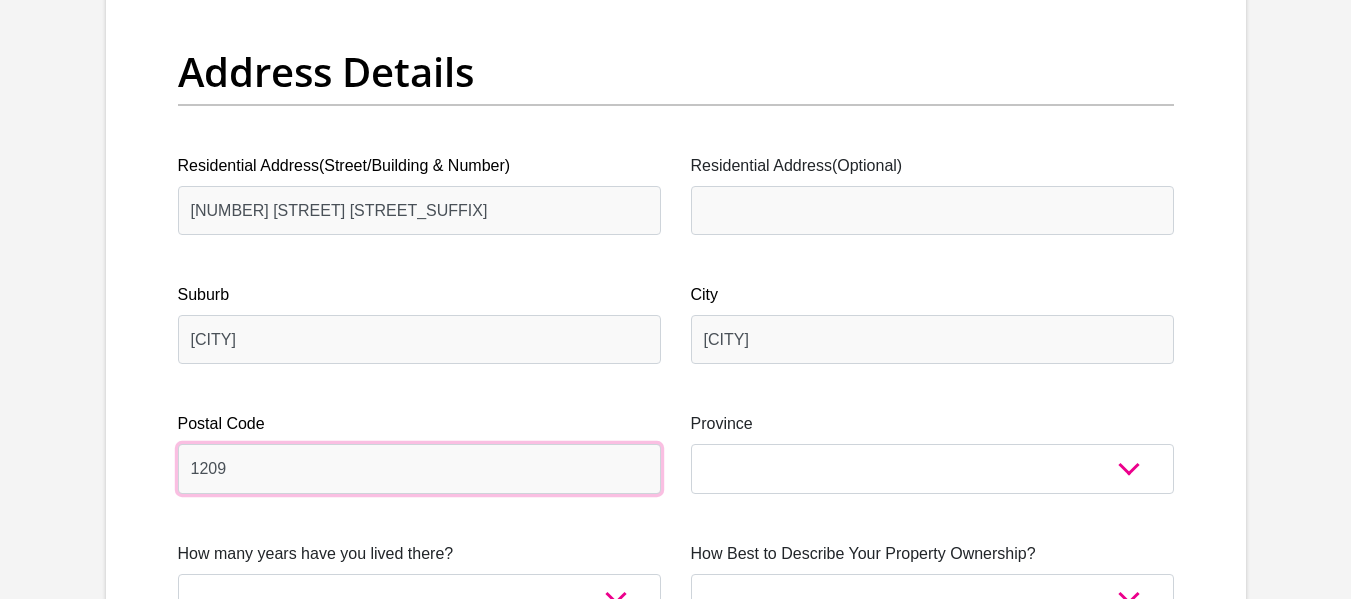 drag, startPoint x: 401, startPoint y: 546, endPoint x: 76, endPoint y: 592, distance: 328.23923 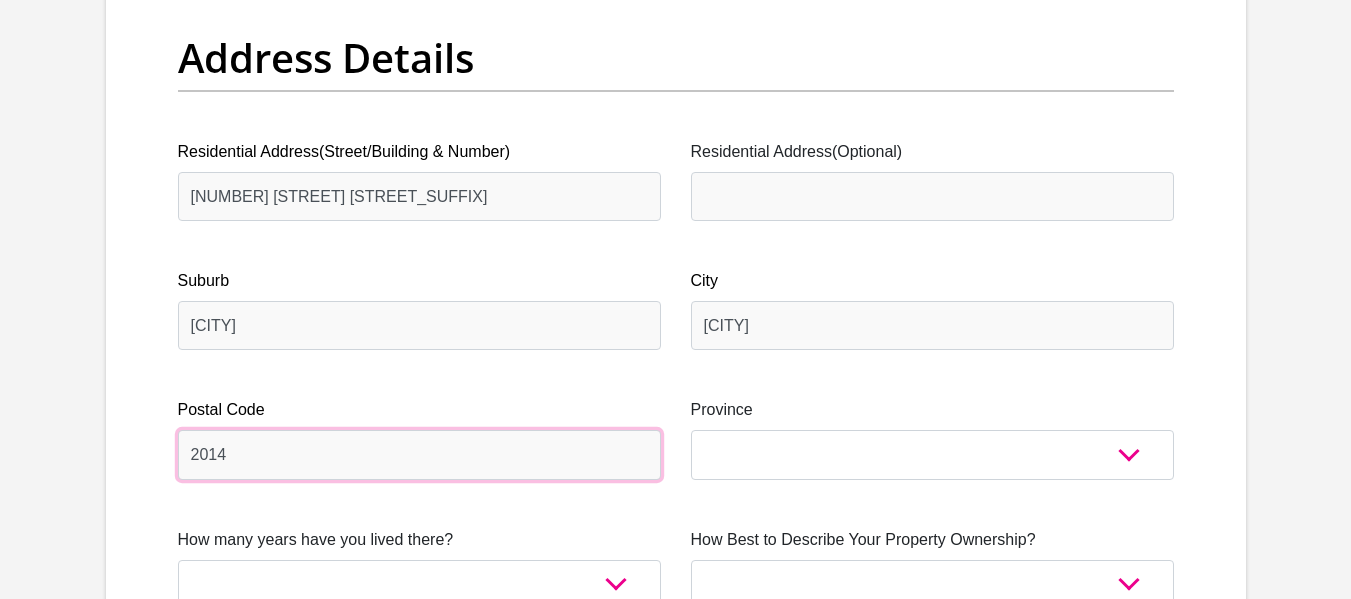 type on "2014" 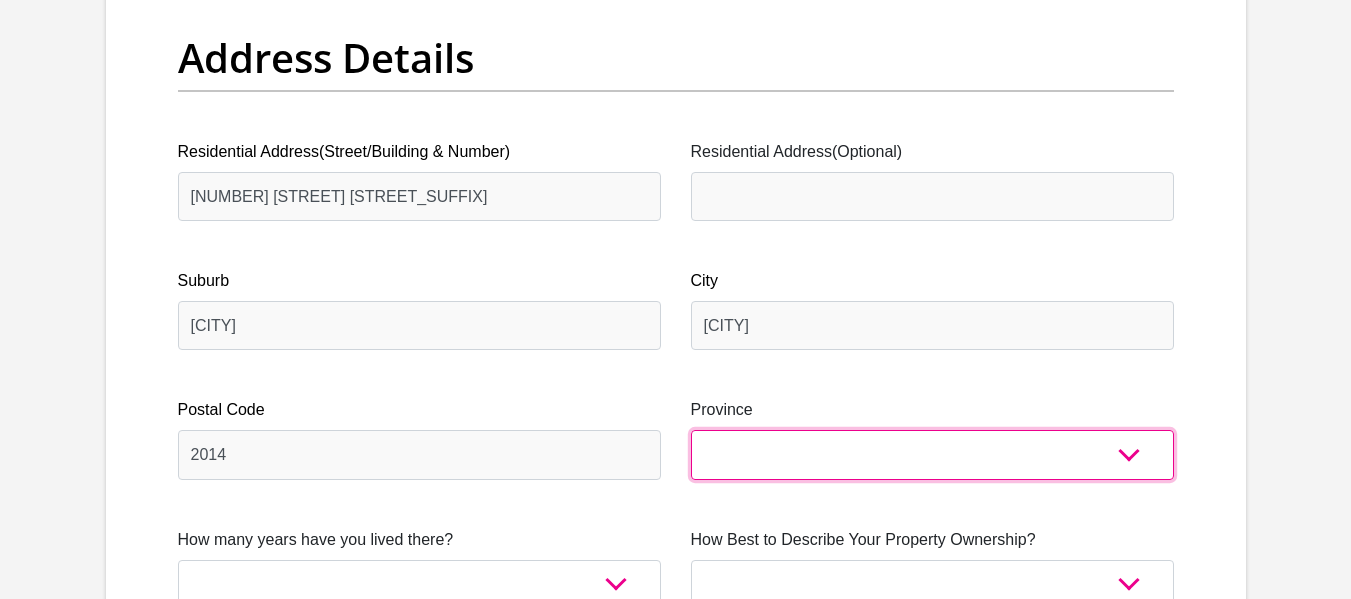 select on "Gauteng" 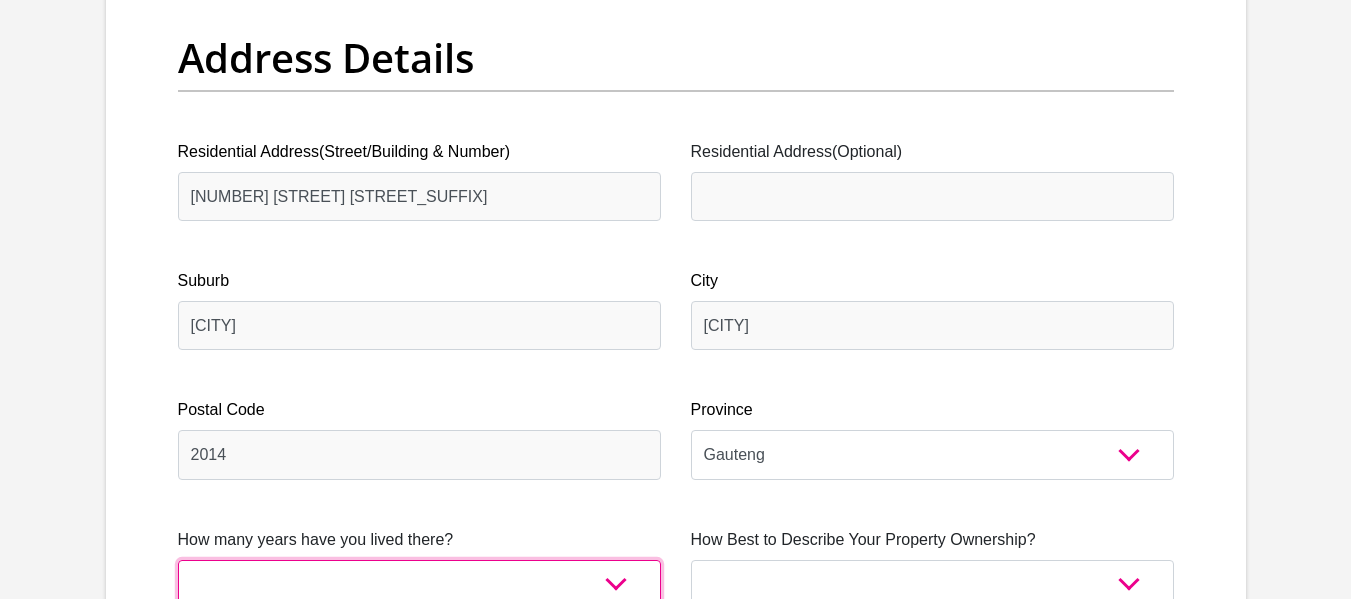 scroll, scrollTop: 1044, scrollLeft: 0, axis: vertical 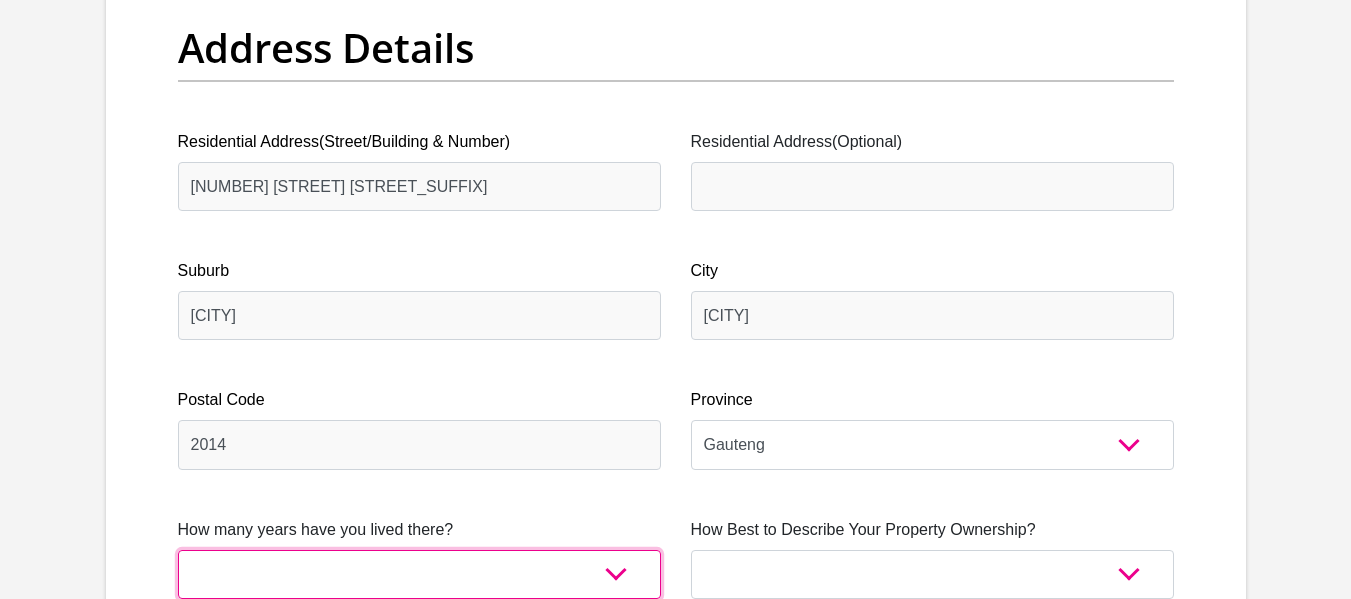click on "less than 1 year
1-3 years
3-5 years
5+ years" at bounding box center [419, 574] 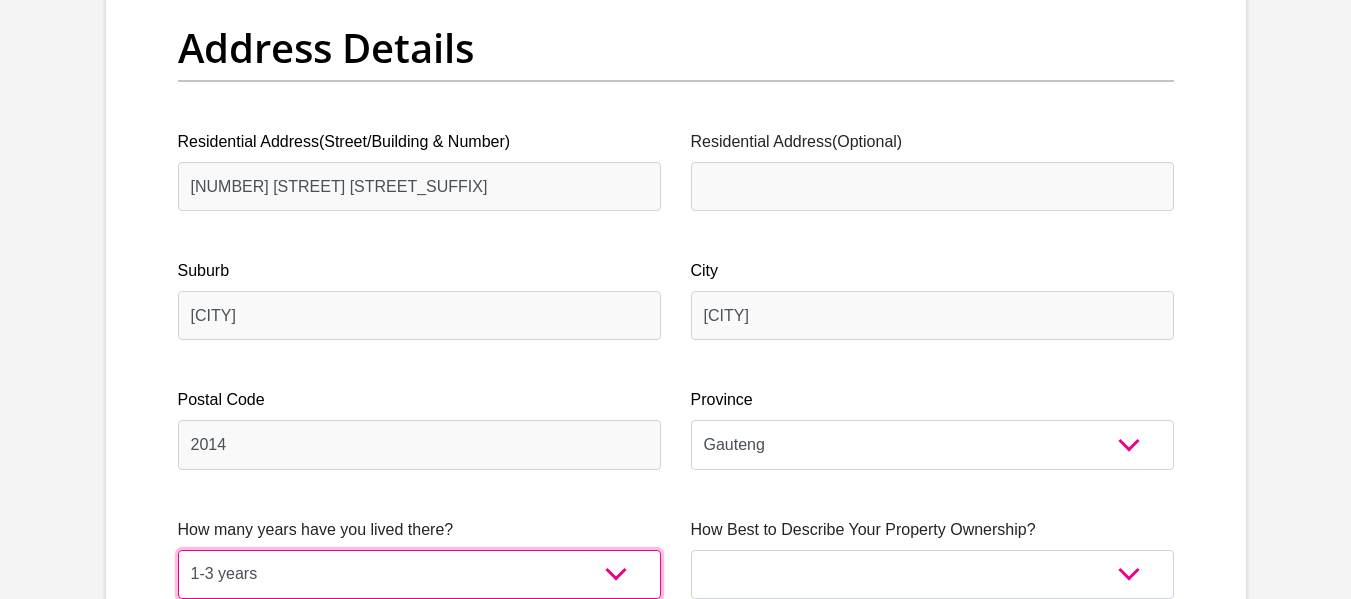 click on "less than 1 year
1-3 years
3-5 years
5+ years" at bounding box center [419, 574] 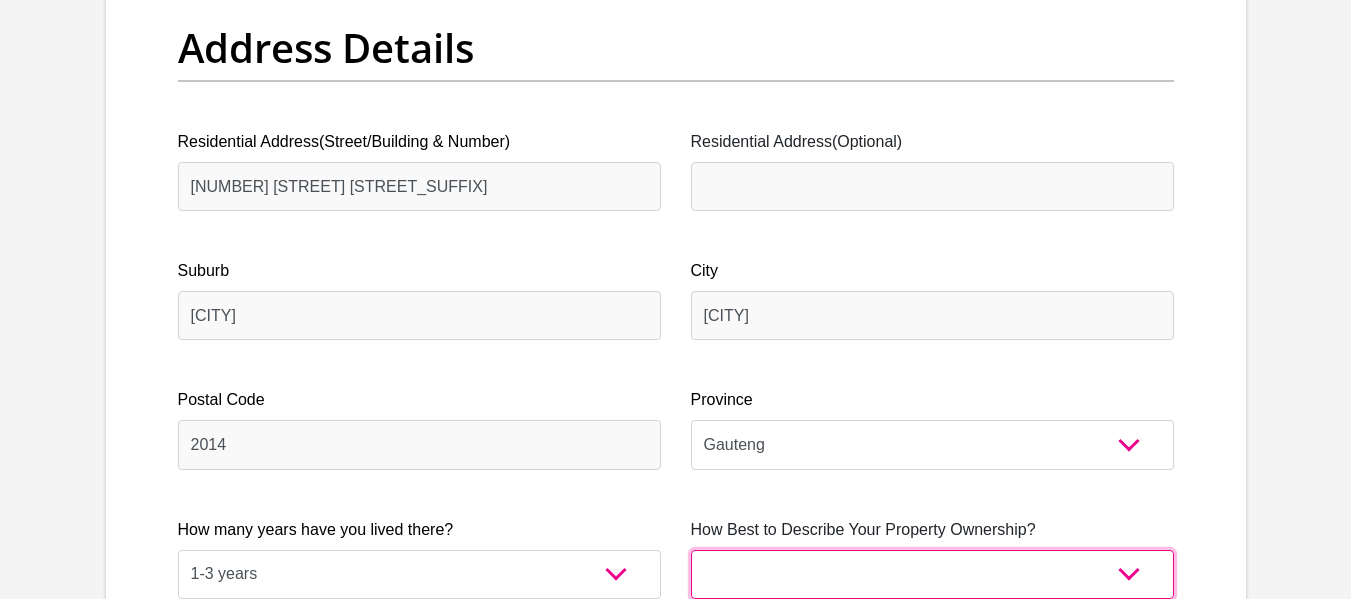 select on "Rented" 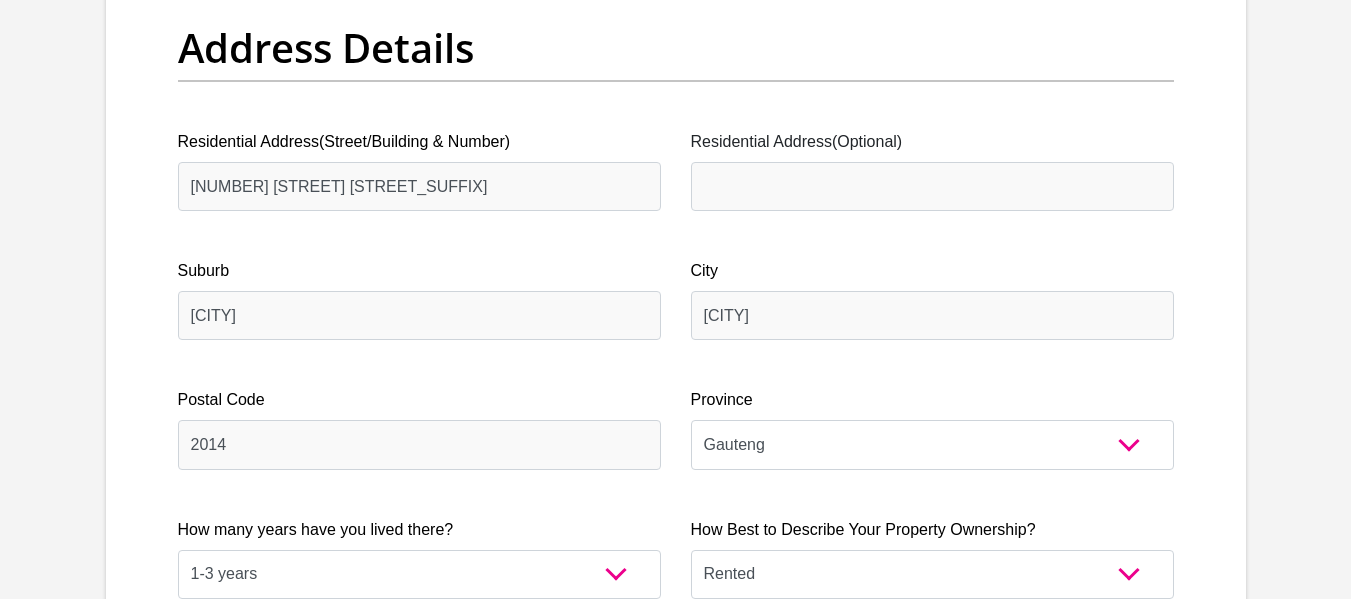 scroll, scrollTop: 1626, scrollLeft: 0, axis: vertical 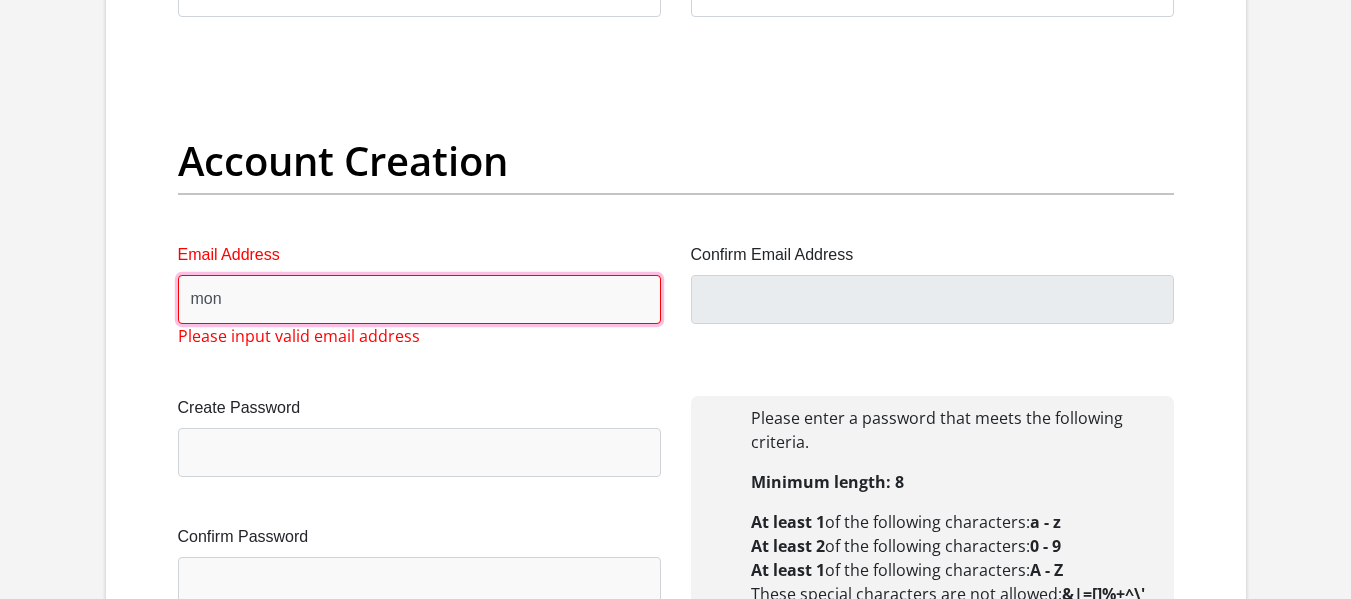 type on "monyelasethakga@gmail.com" 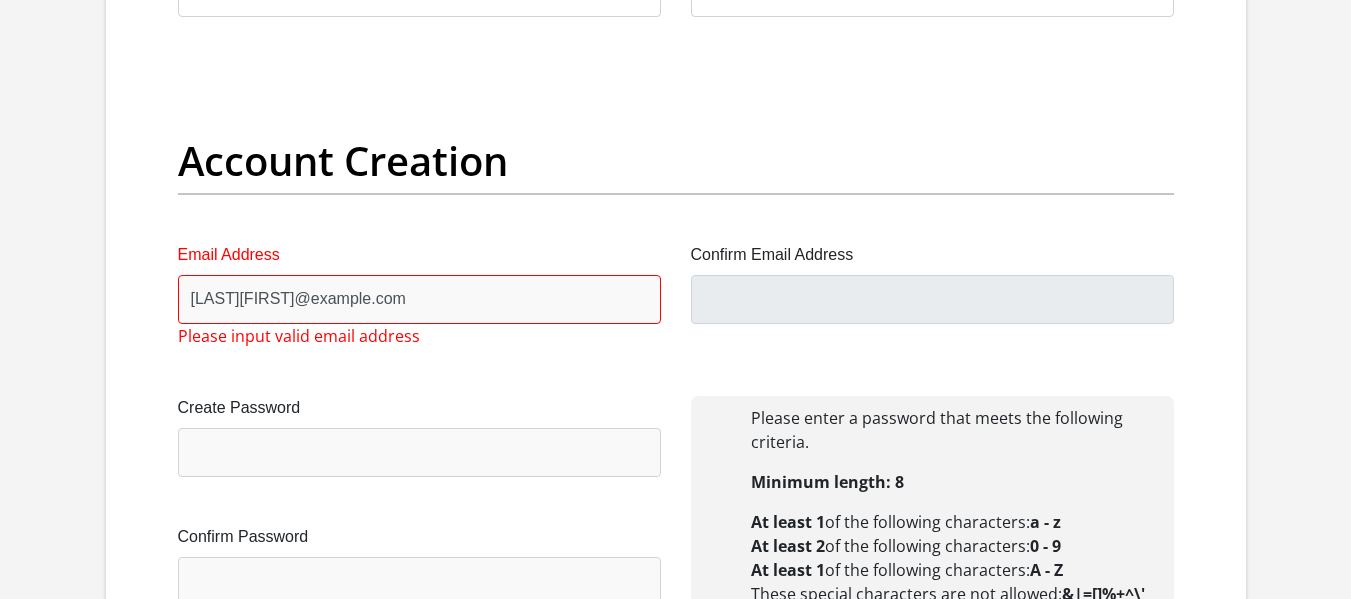 type 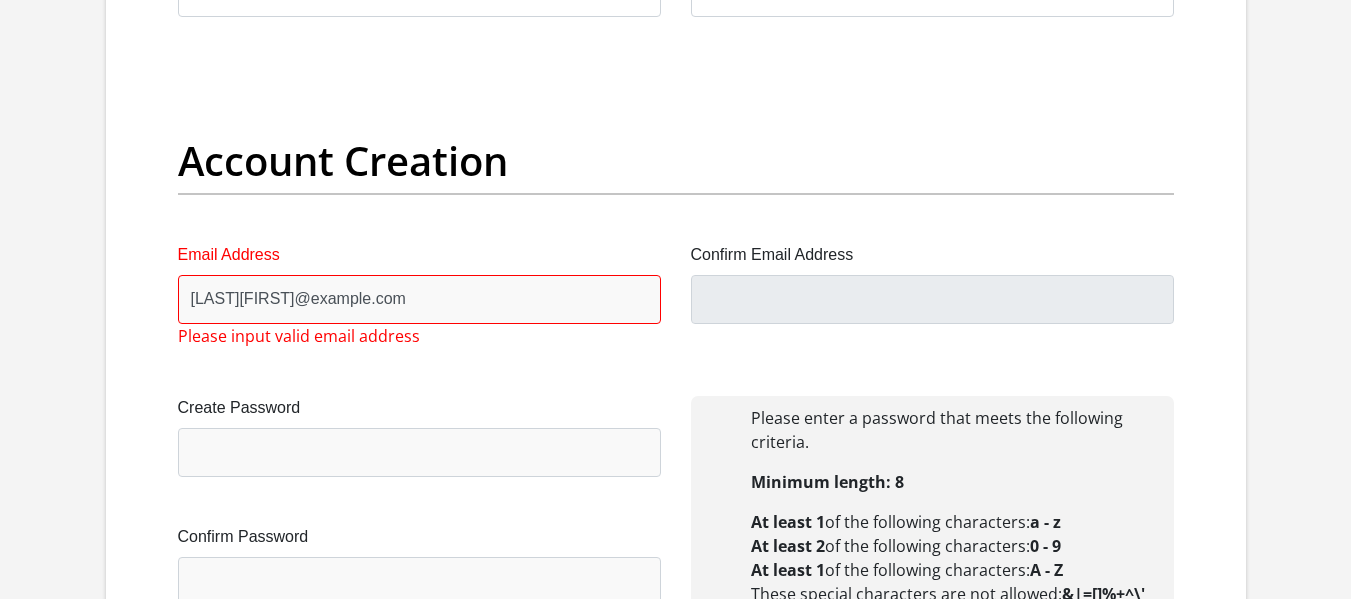 type on "Monyela" 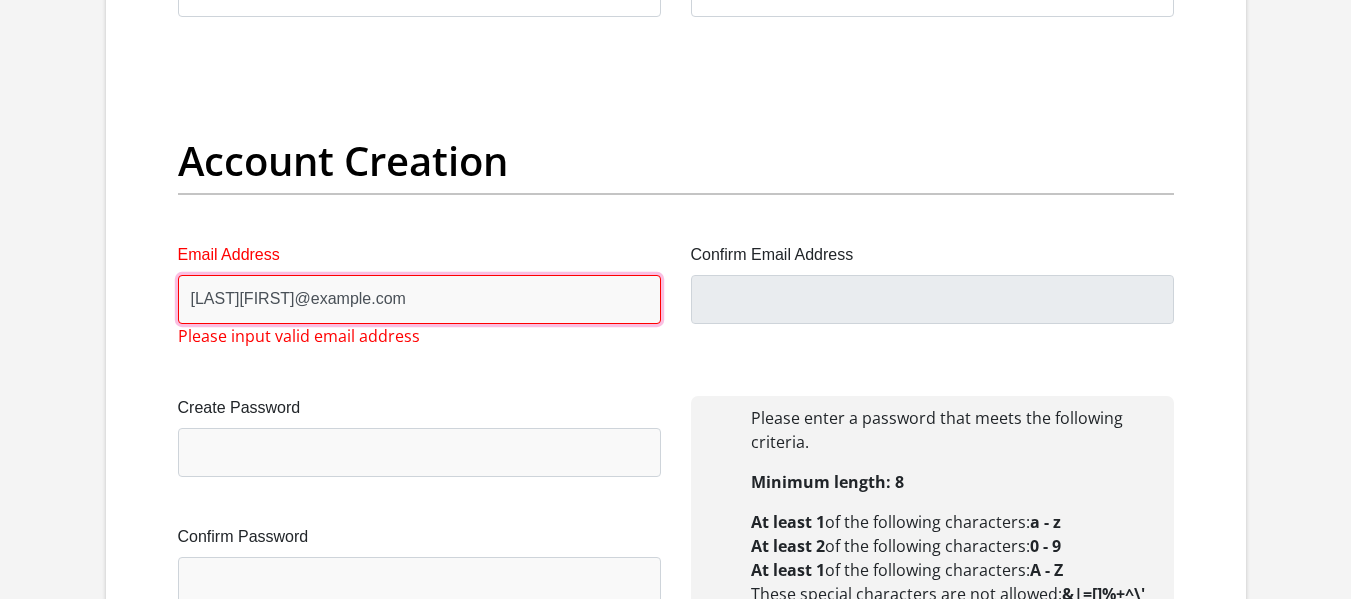 type 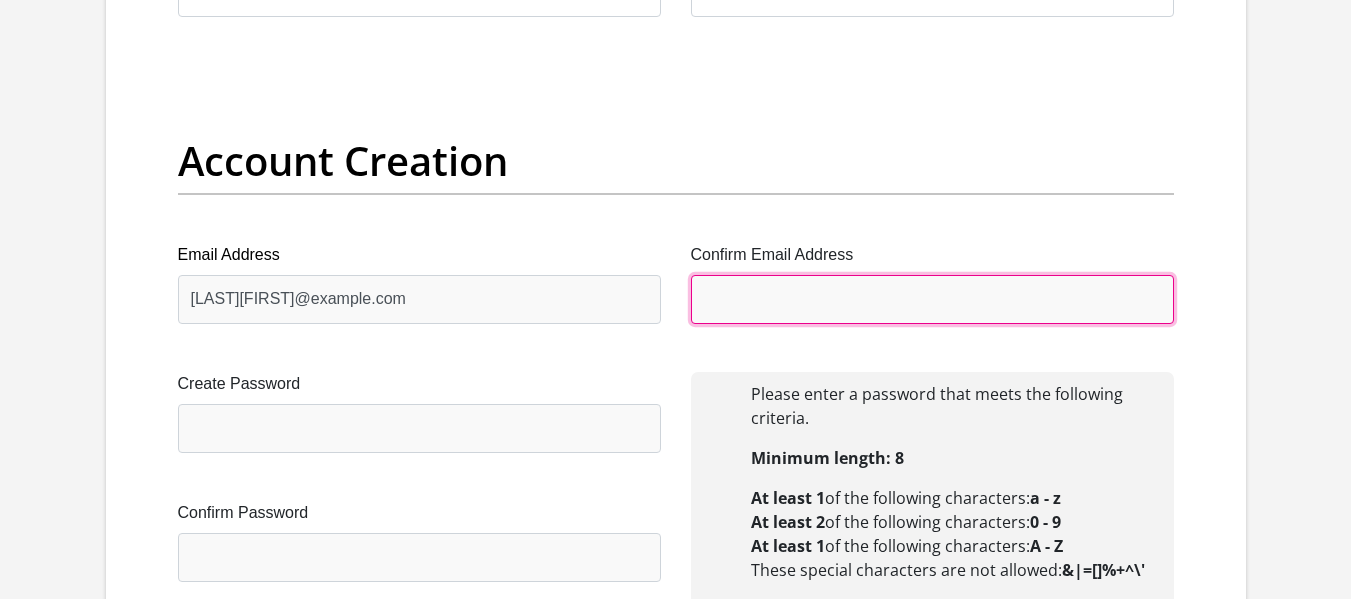 type on "monyelasethakga@gmail.com" 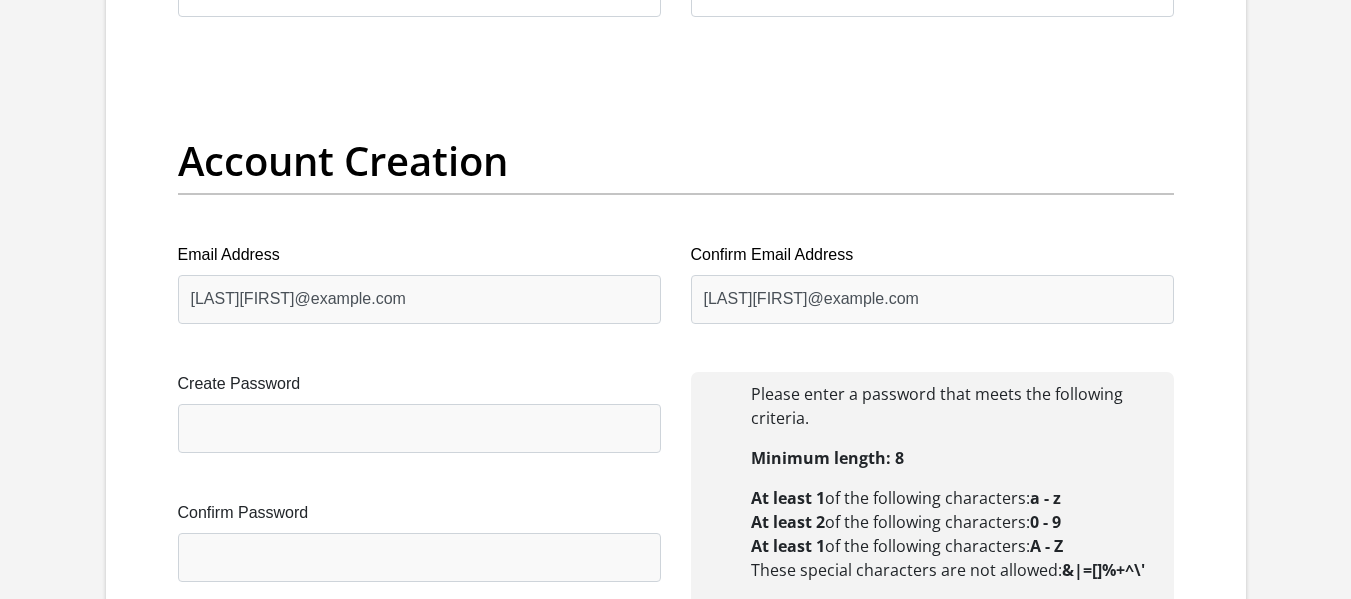 click on "Create Password
Please input valid password
Confirm Password" at bounding box center [419, 501] 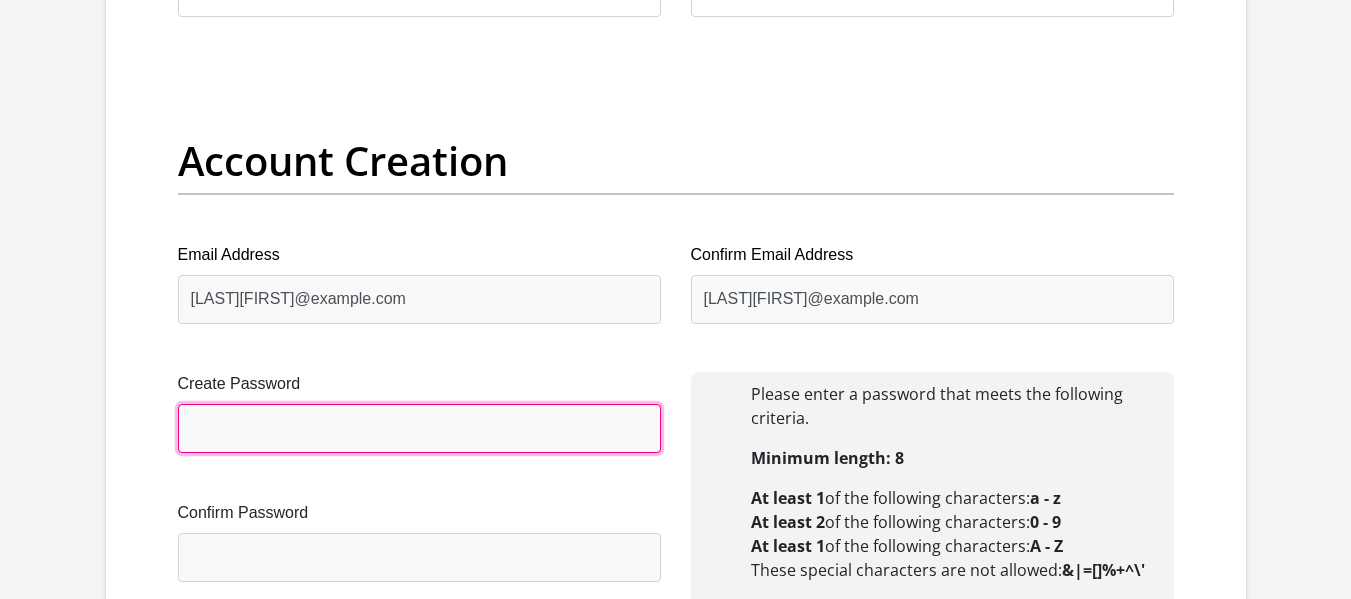 click on "Create Password" at bounding box center [419, 428] 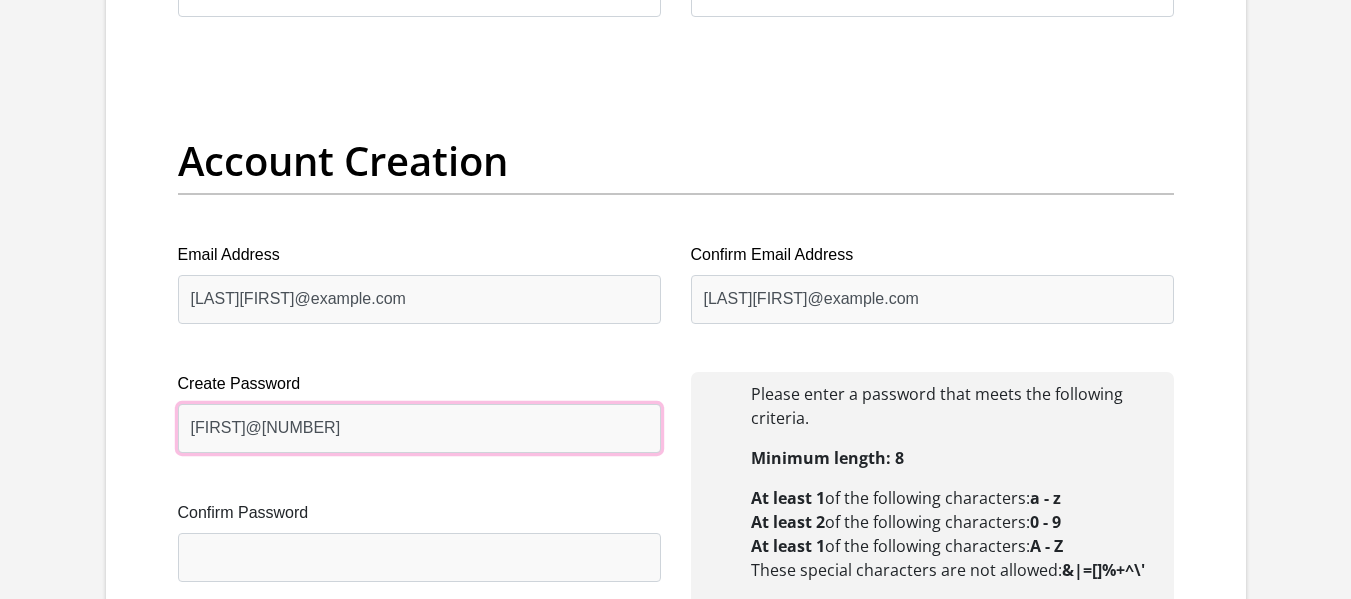 type on "Sethakga@07120" 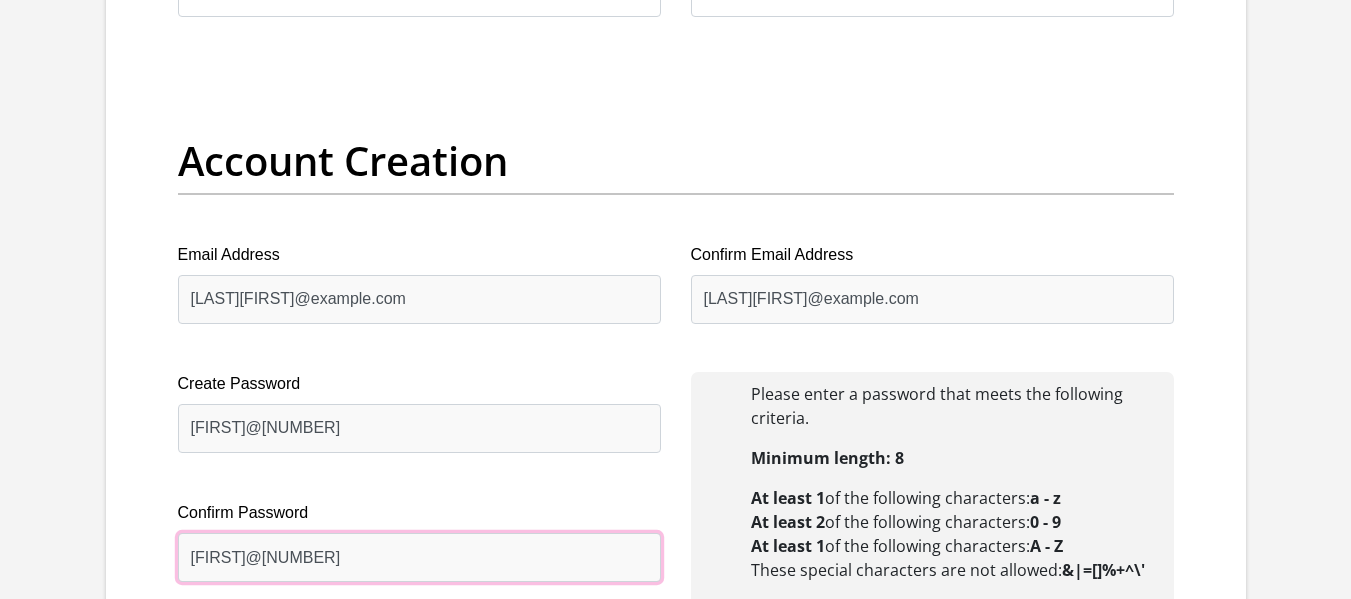 type on "Sethakga@07120" 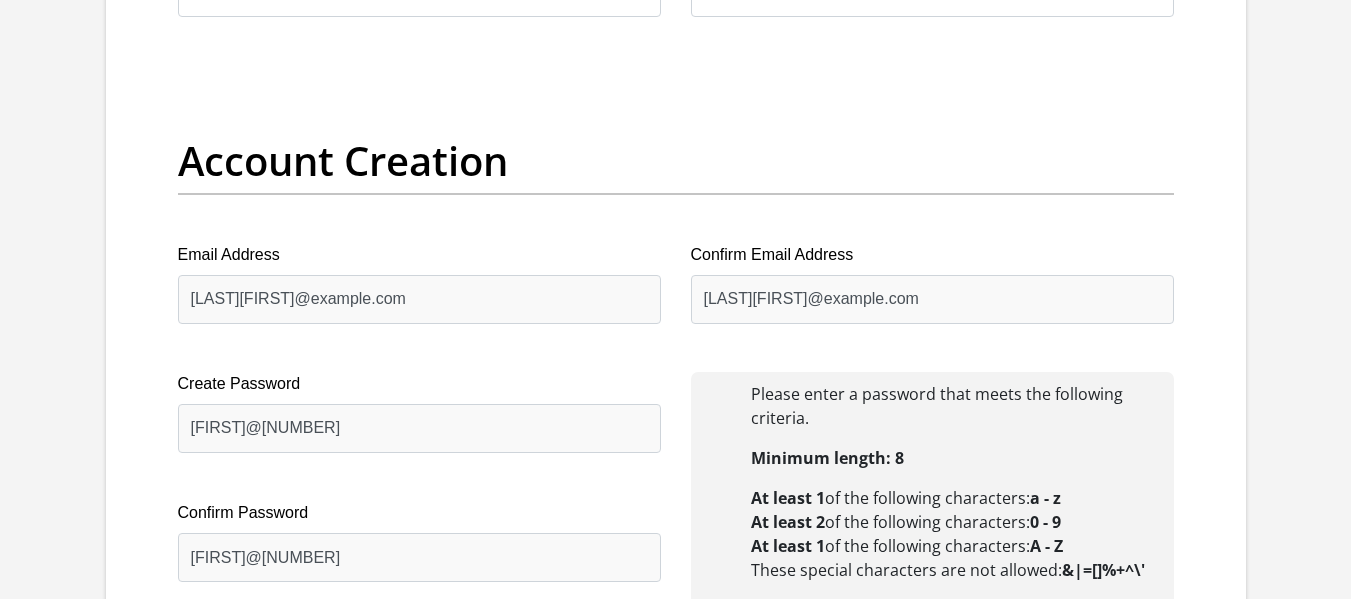 scroll, scrollTop: 2239, scrollLeft: 0, axis: vertical 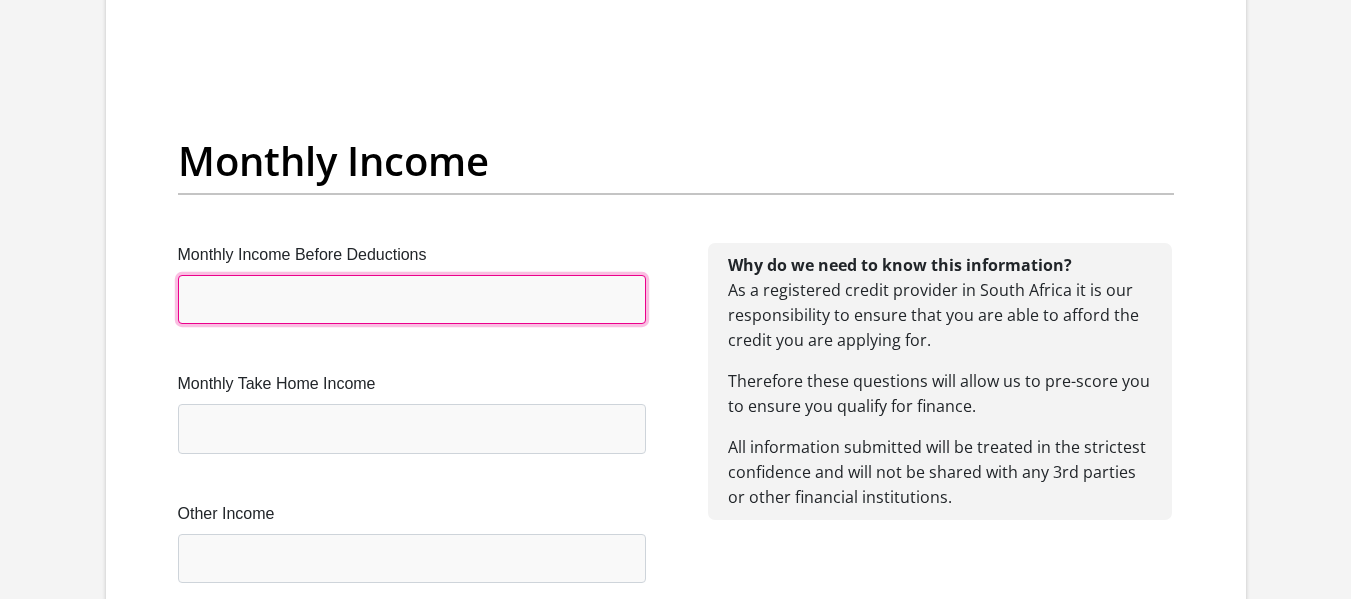 click on "Monthly Income Before Deductions" at bounding box center [412, 299] 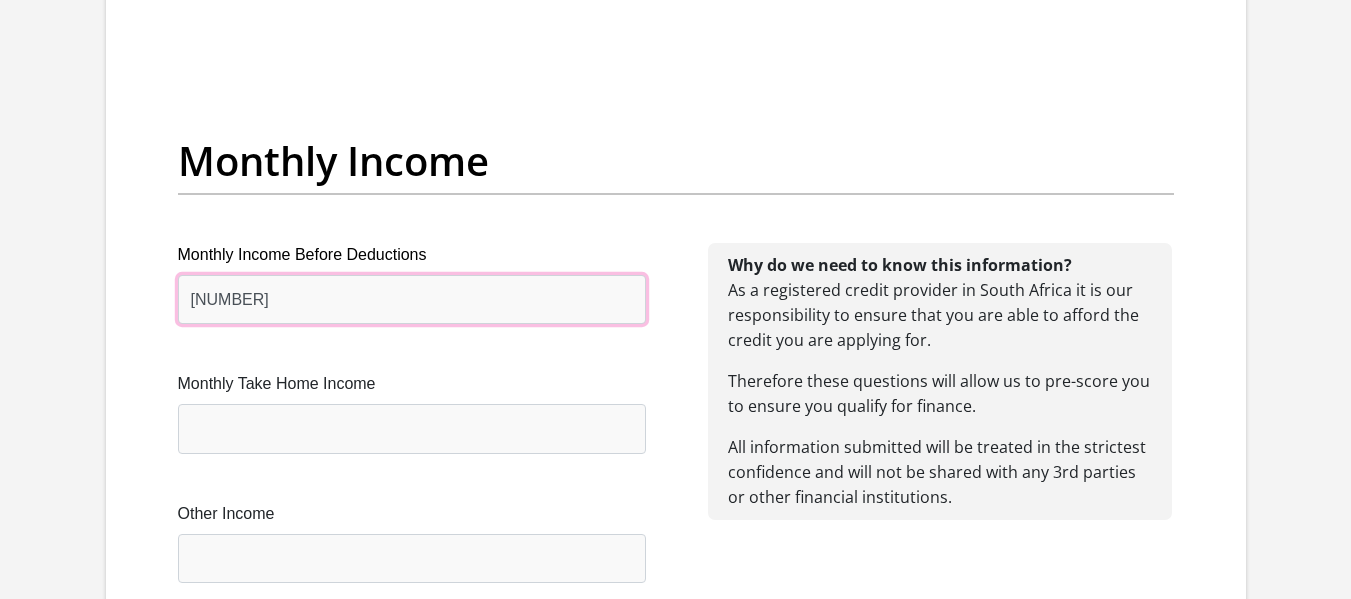 type on "34226.75" 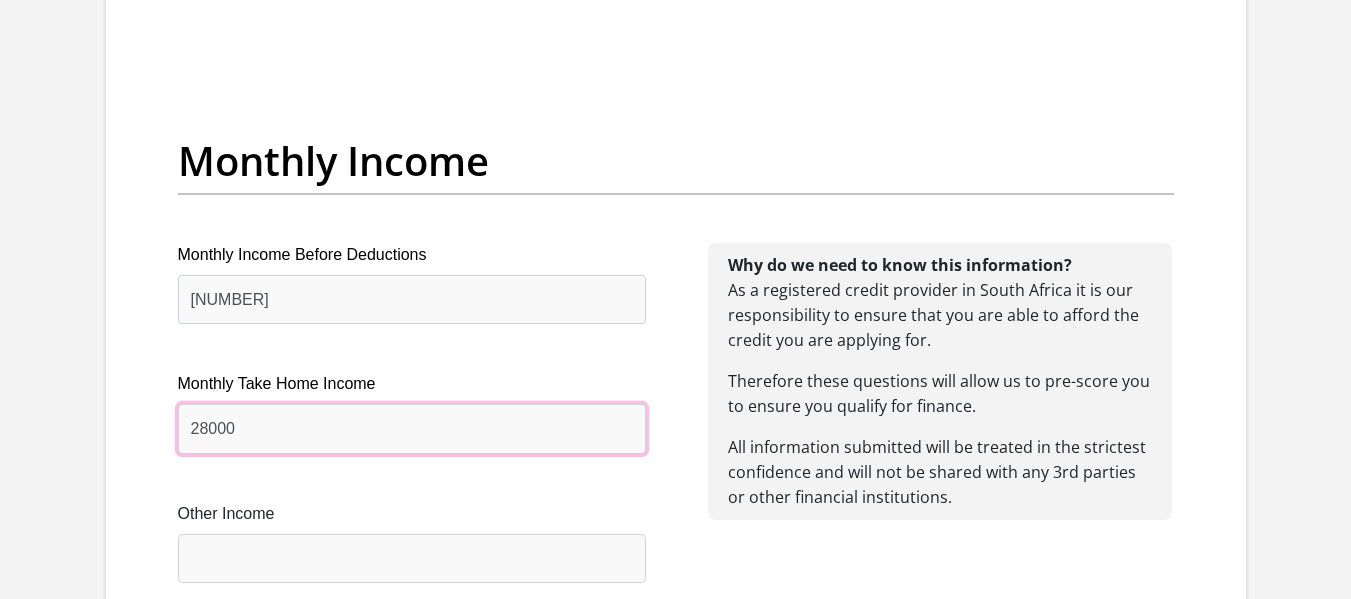 type on "28000" 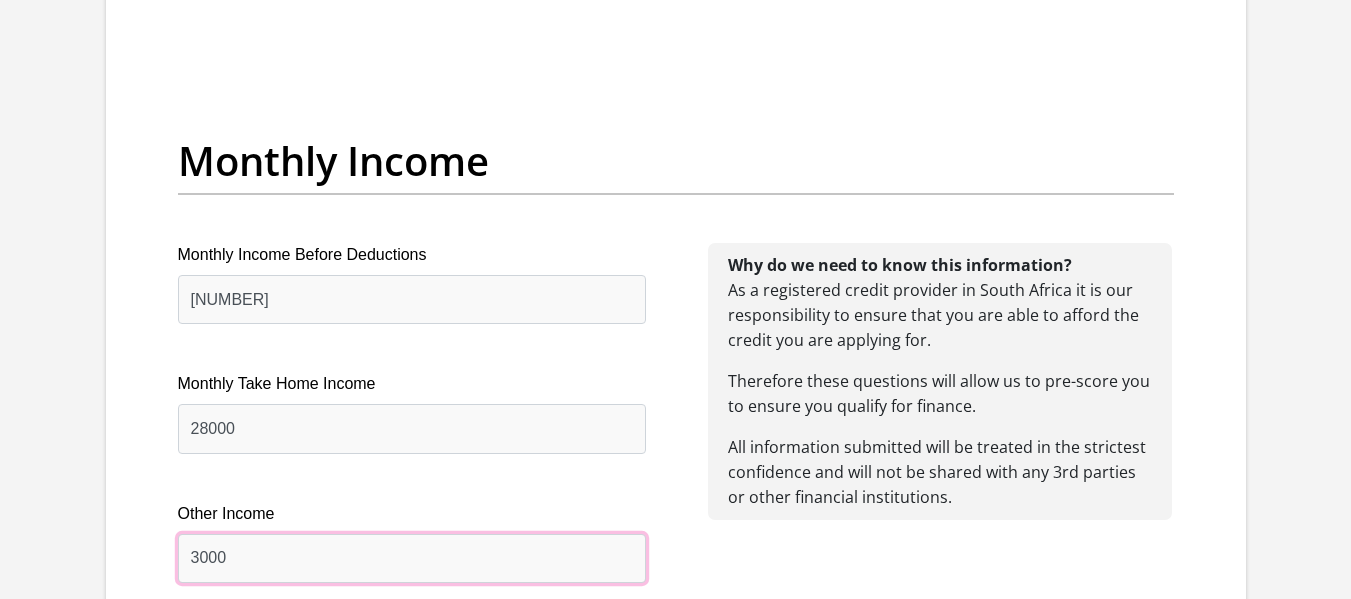 type on "3000" 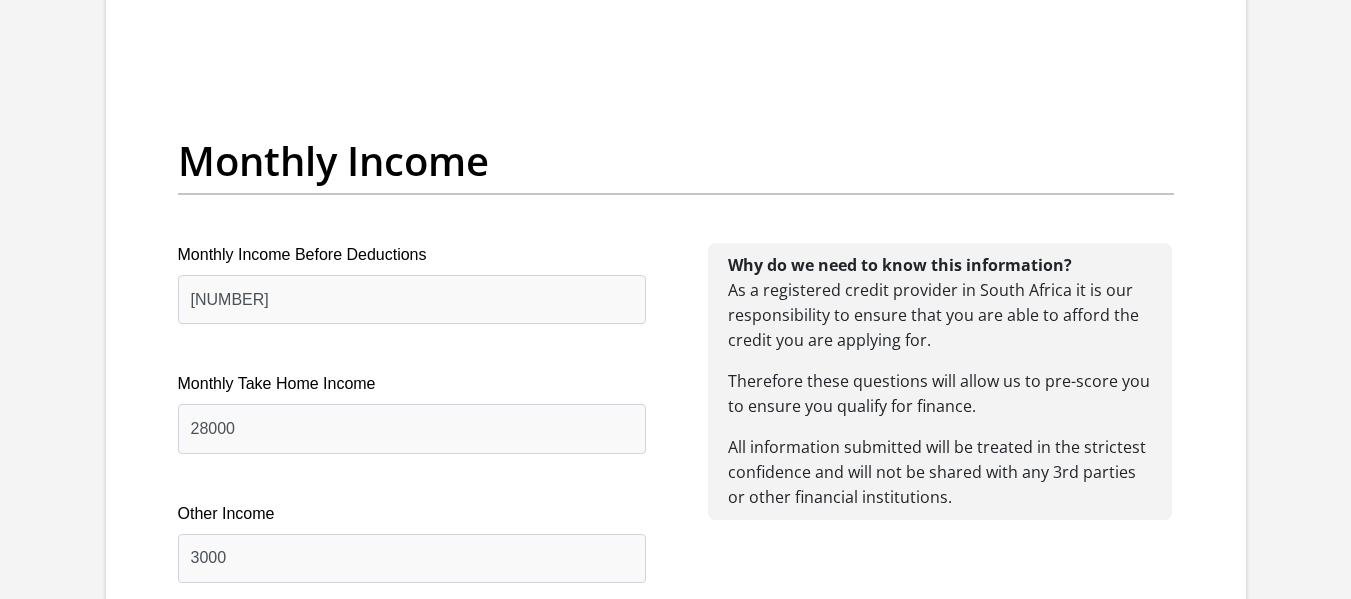 scroll, scrollTop: 2805, scrollLeft: 0, axis: vertical 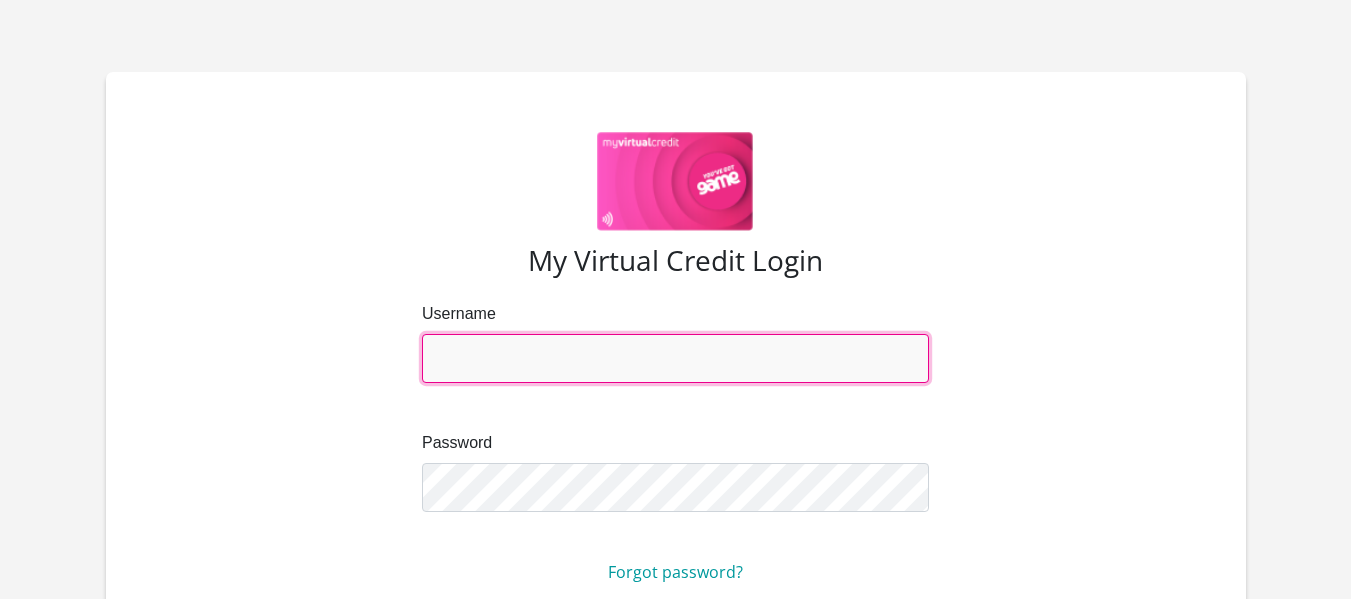type on "[USERNAME]@example.com" 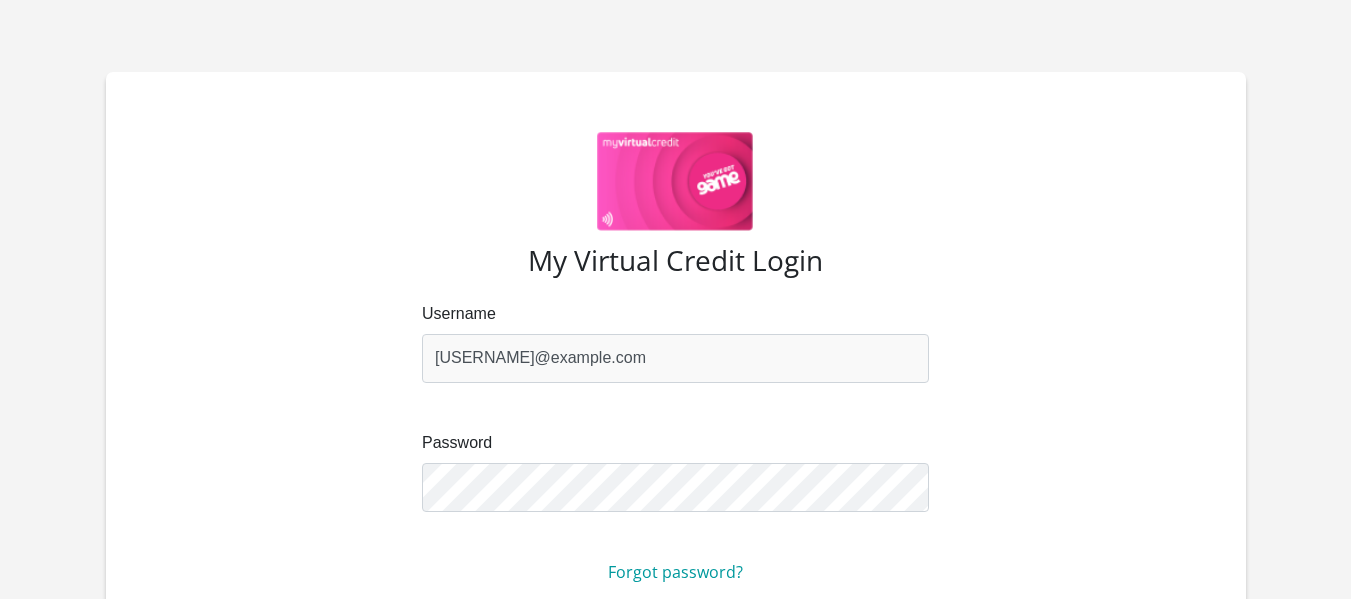 scroll, scrollTop: 255, scrollLeft: 0, axis: vertical 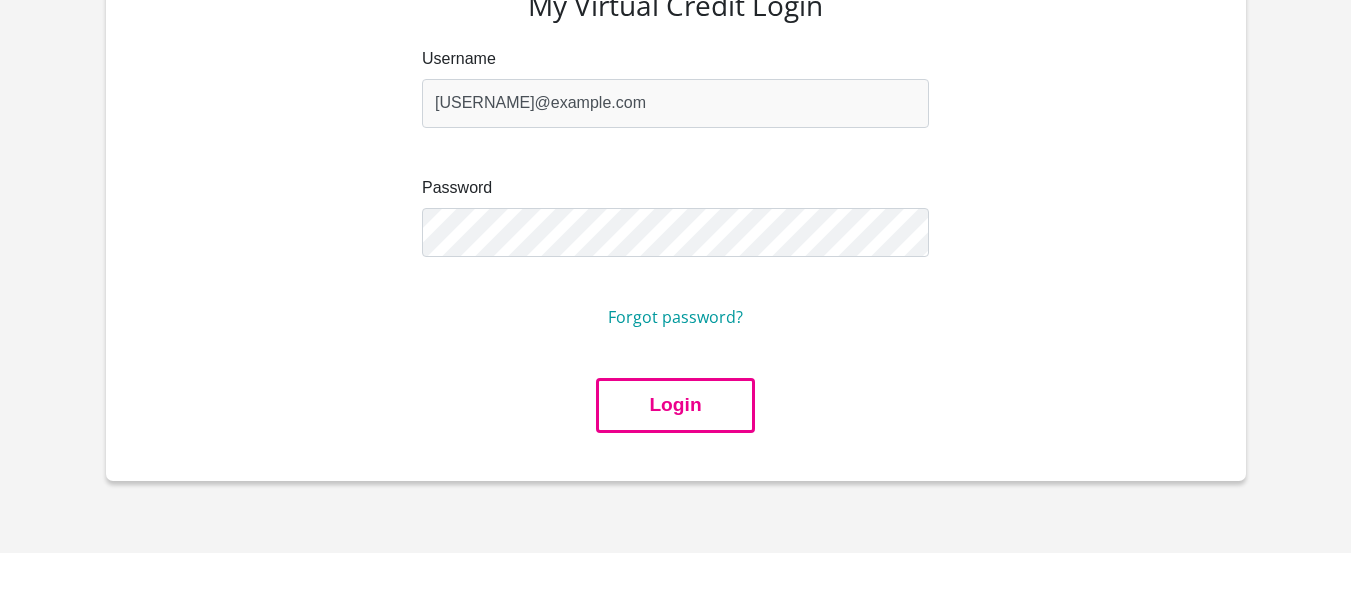click on "Login" at bounding box center [675, 405] 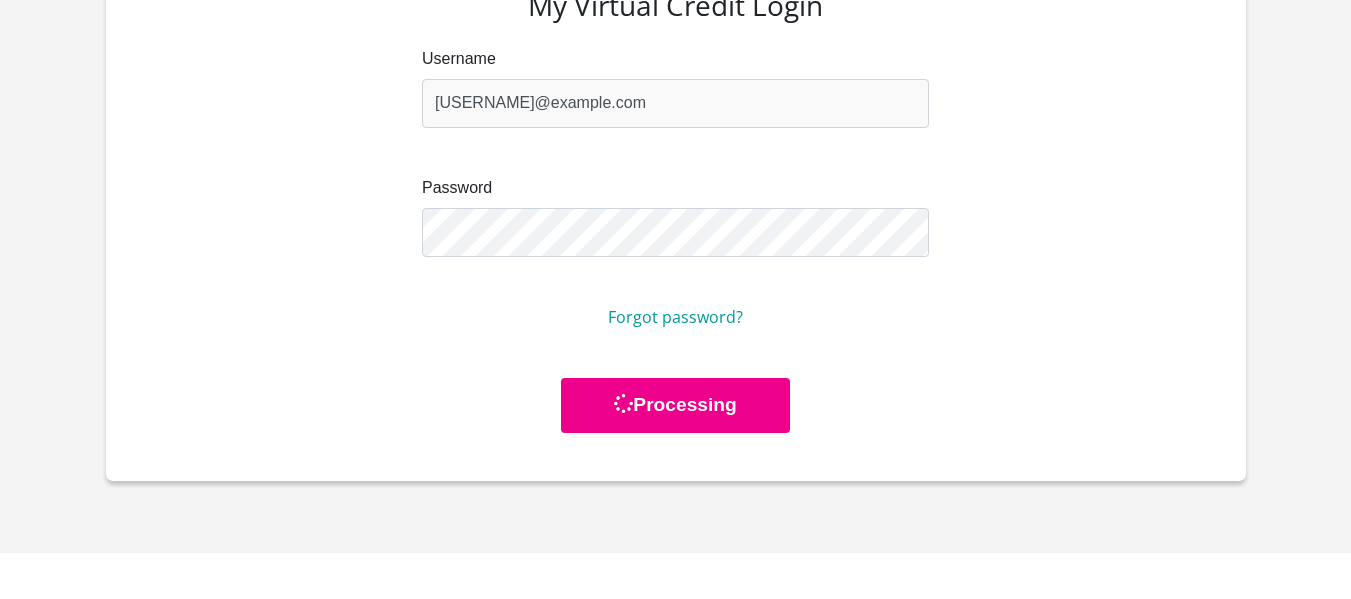 scroll, scrollTop: 0, scrollLeft: 0, axis: both 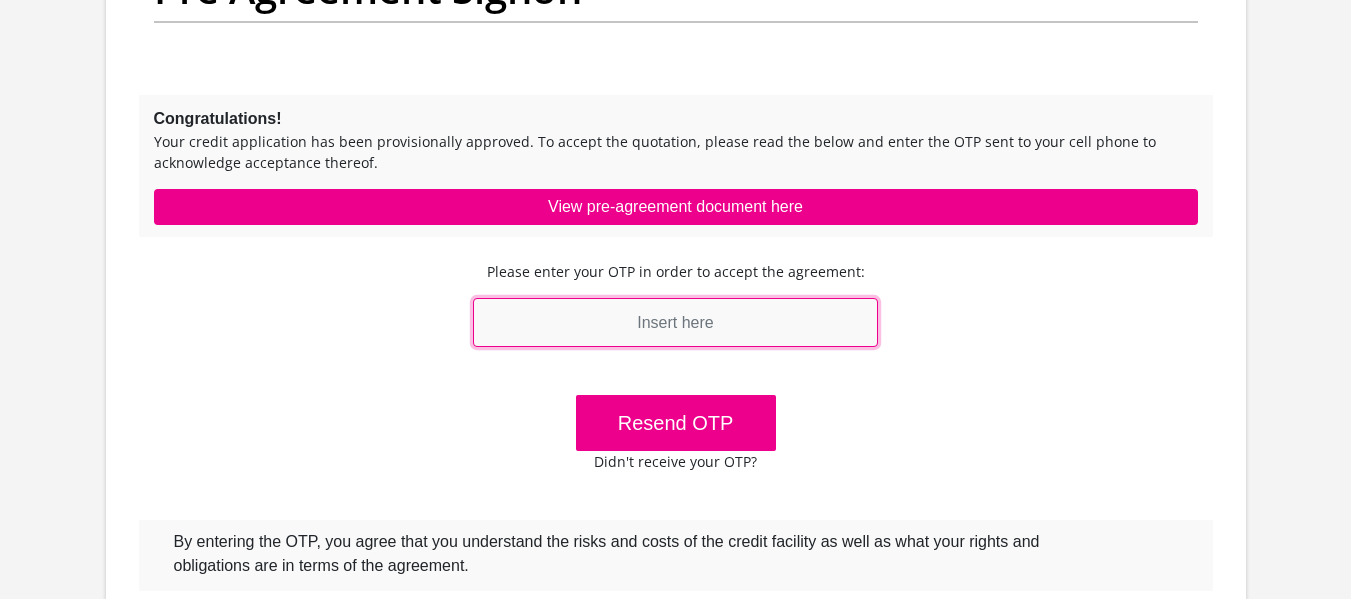 click at bounding box center (676, 322) 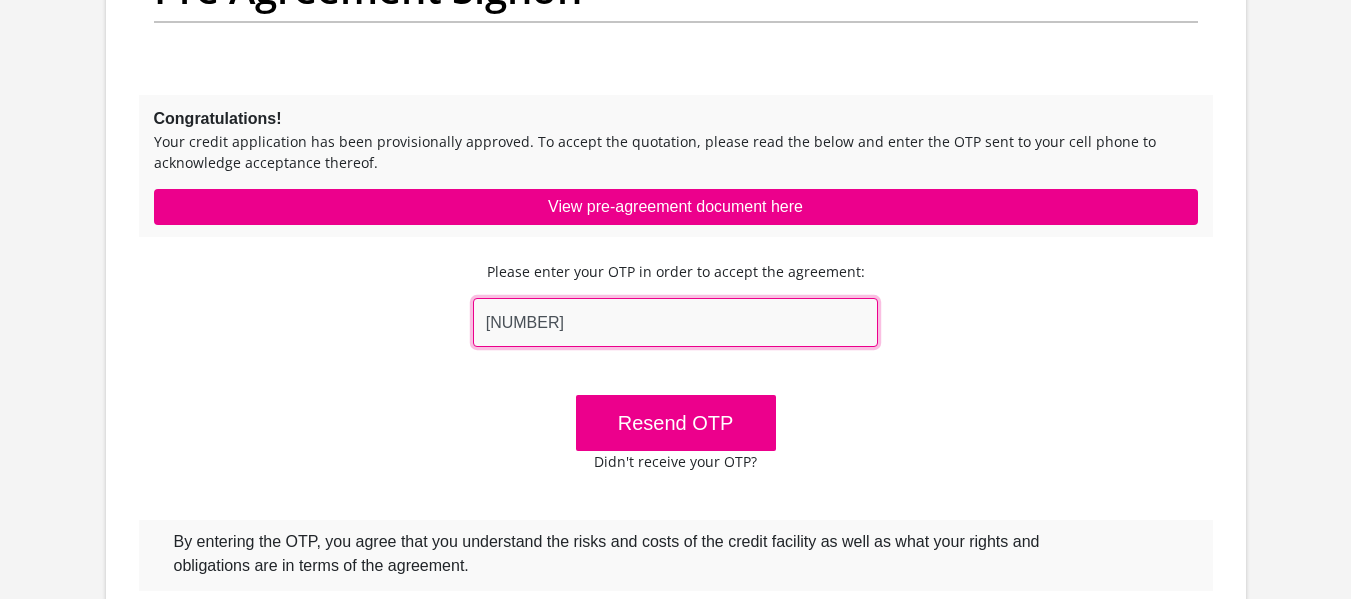 scroll, scrollTop: 508, scrollLeft: 0, axis: vertical 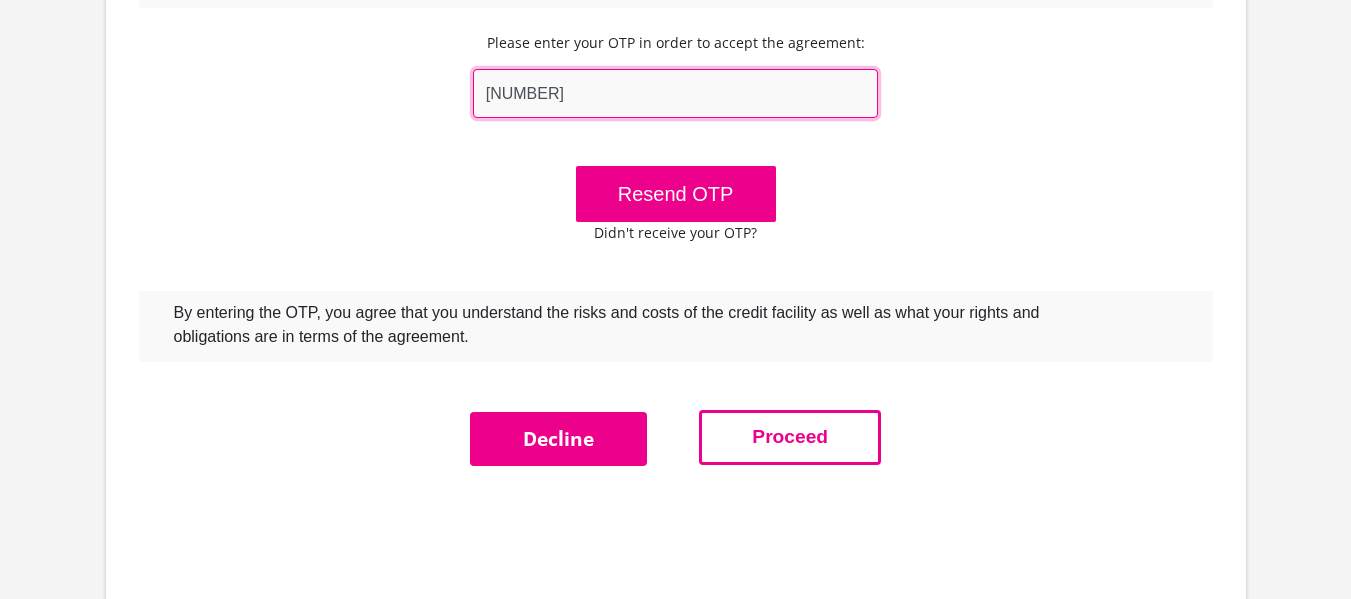 type on "[NUMBER]" 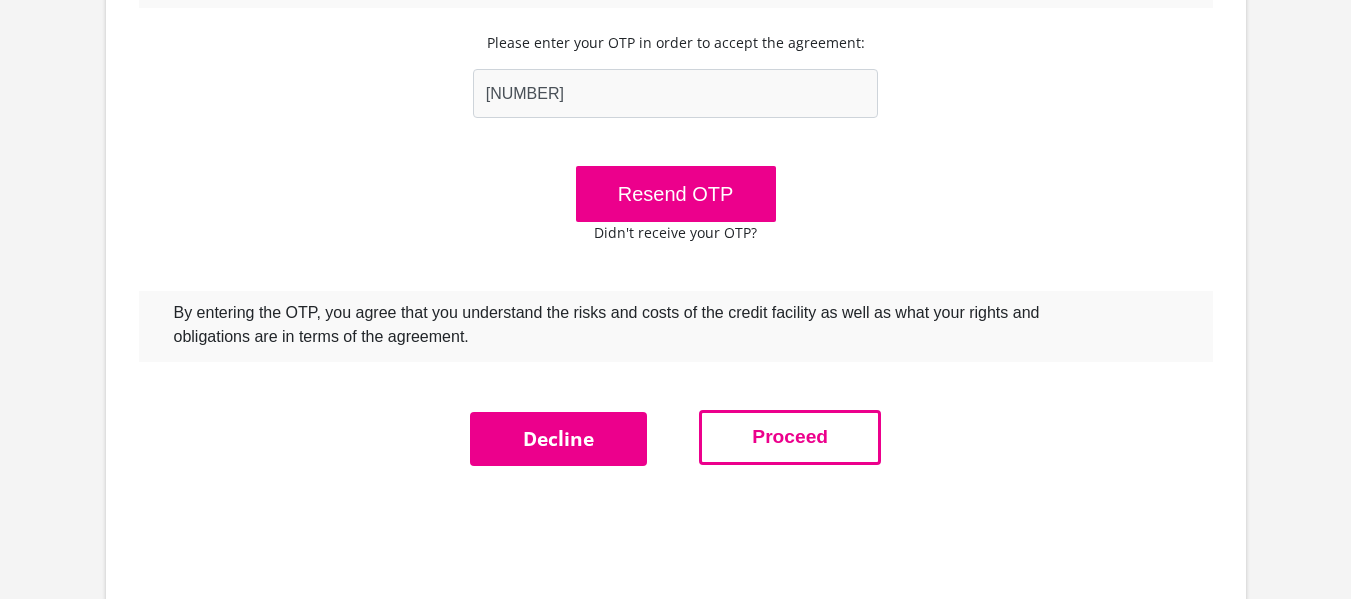 click on "Proceed" at bounding box center (790, 437) 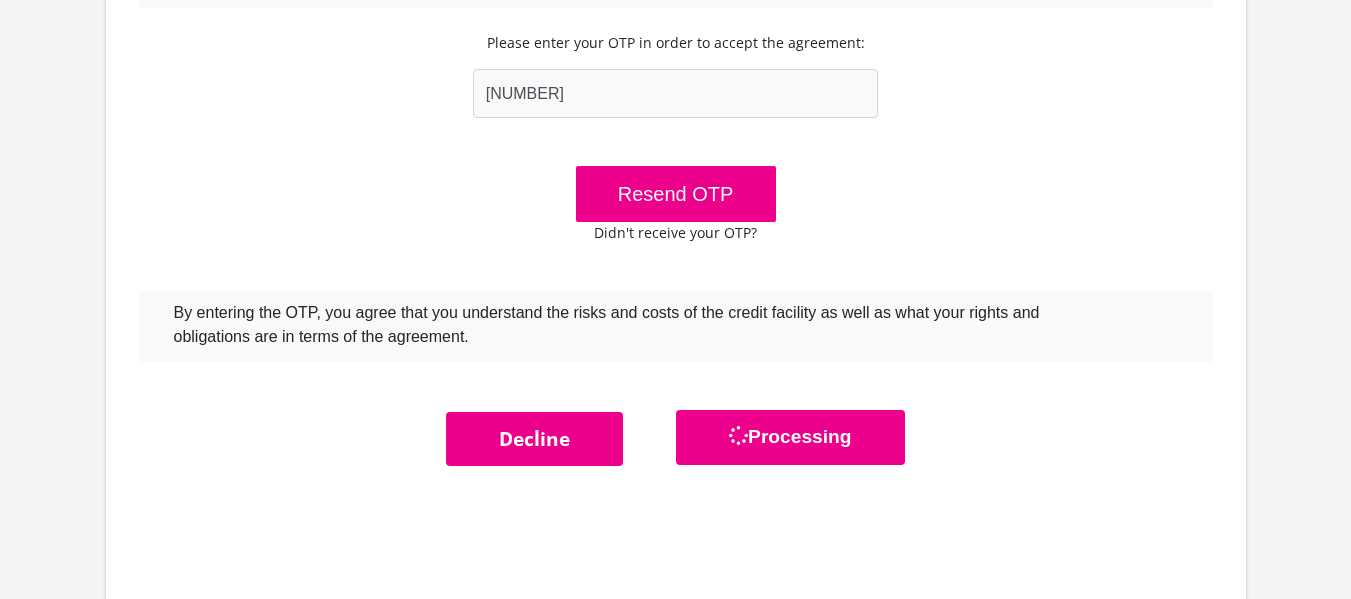 scroll, scrollTop: 0, scrollLeft: 0, axis: both 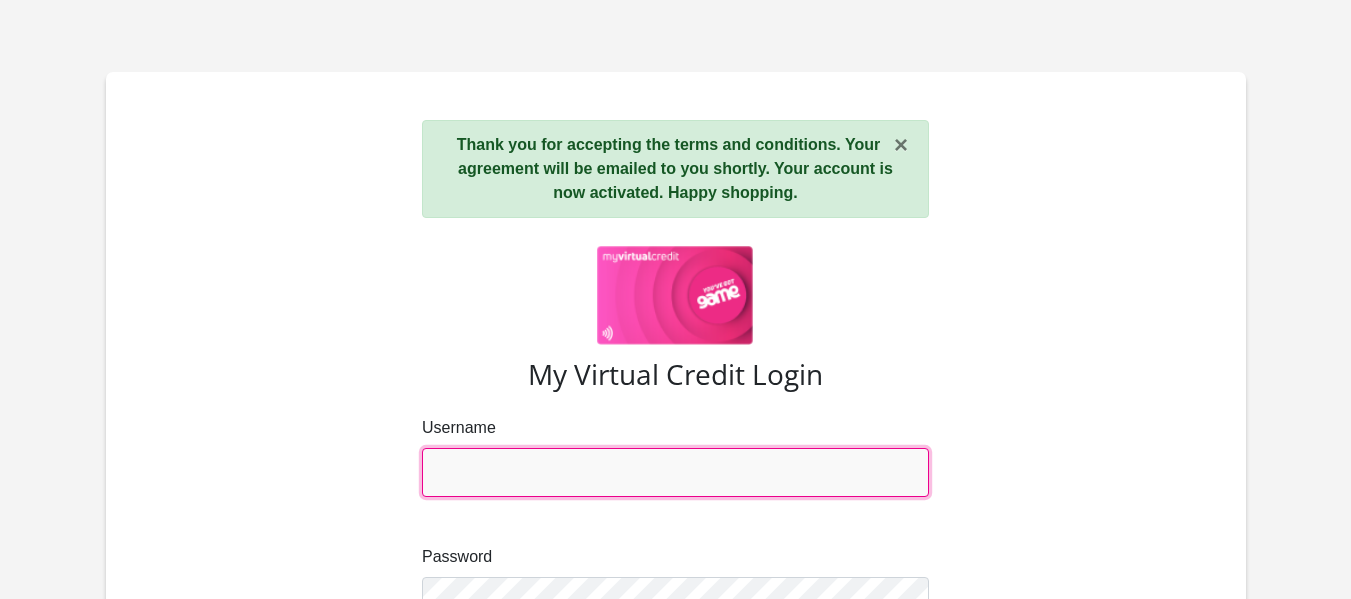 type on "monyelasethakga@gmail.com" 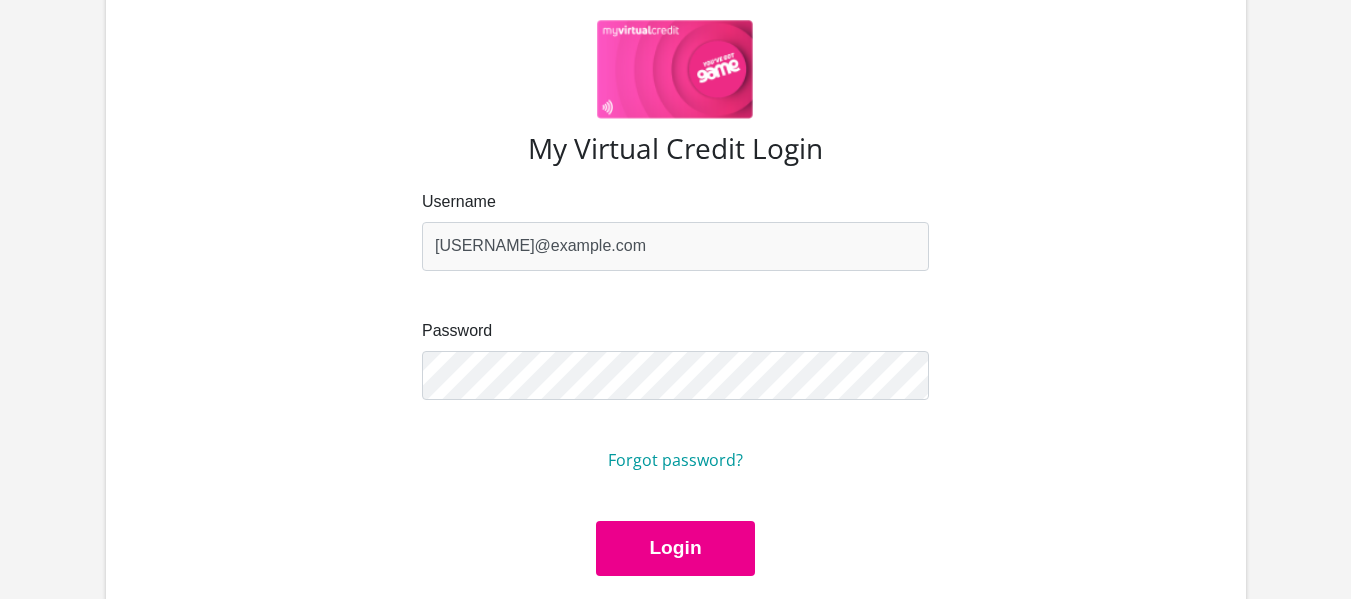 scroll, scrollTop: 252, scrollLeft: 0, axis: vertical 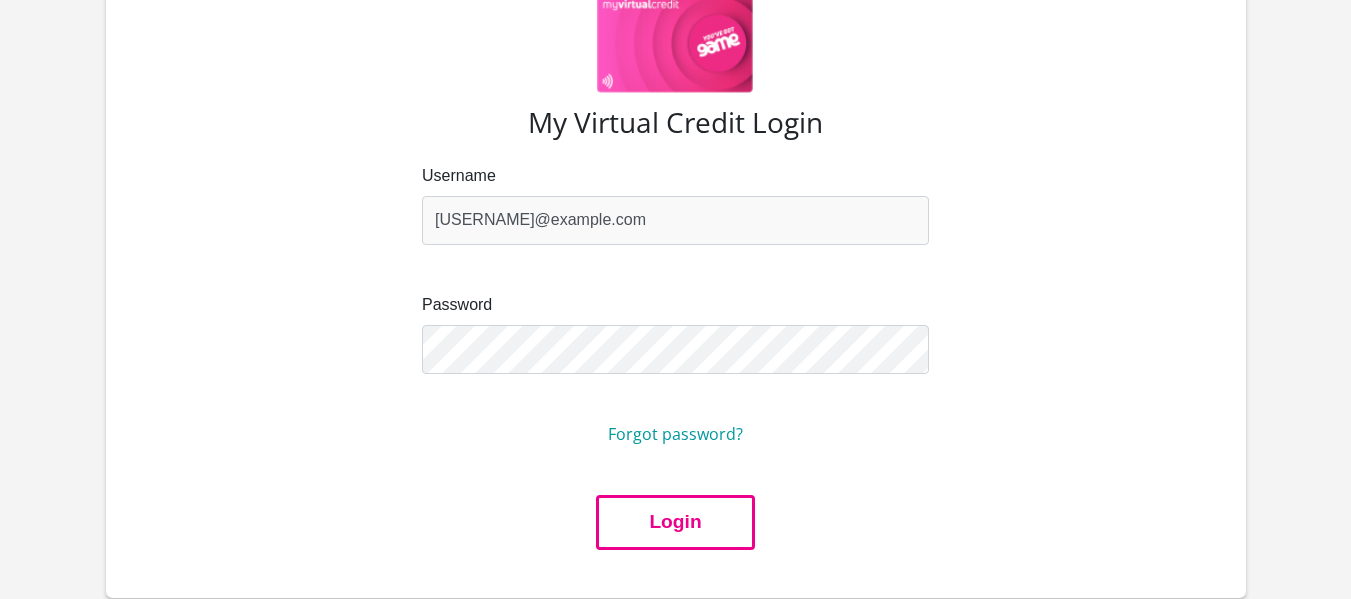 click on "Login" at bounding box center [675, 522] 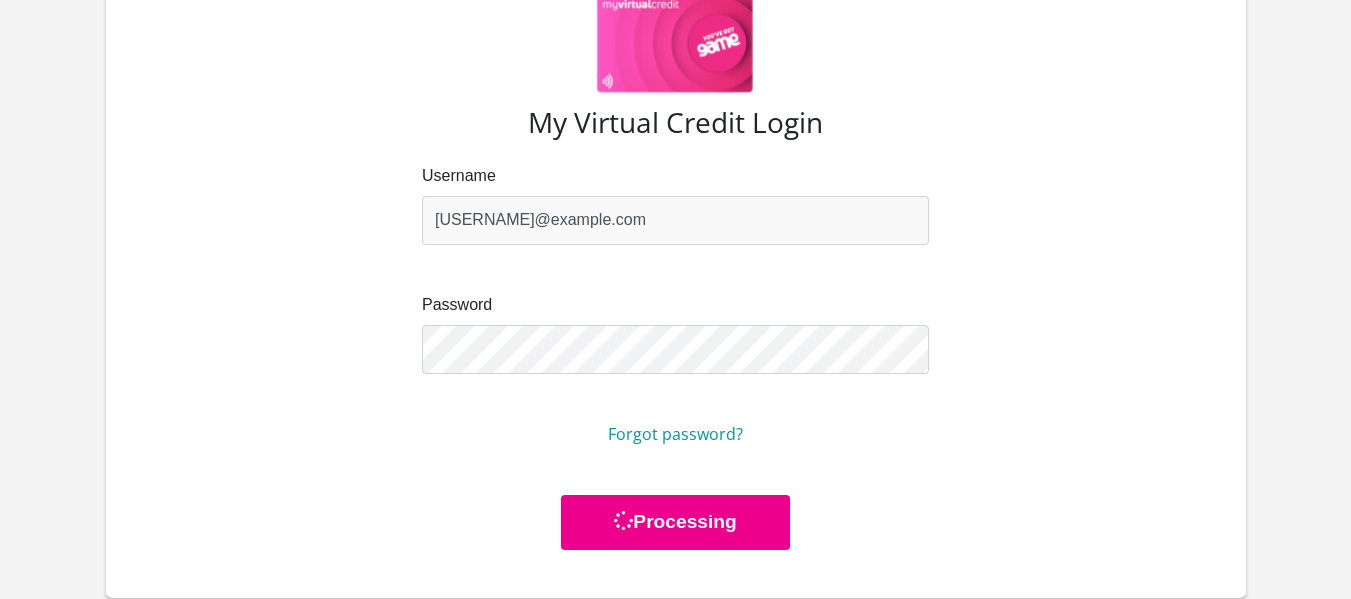scroll, scrollTop: 0, scrollLeft: 0, axis: both 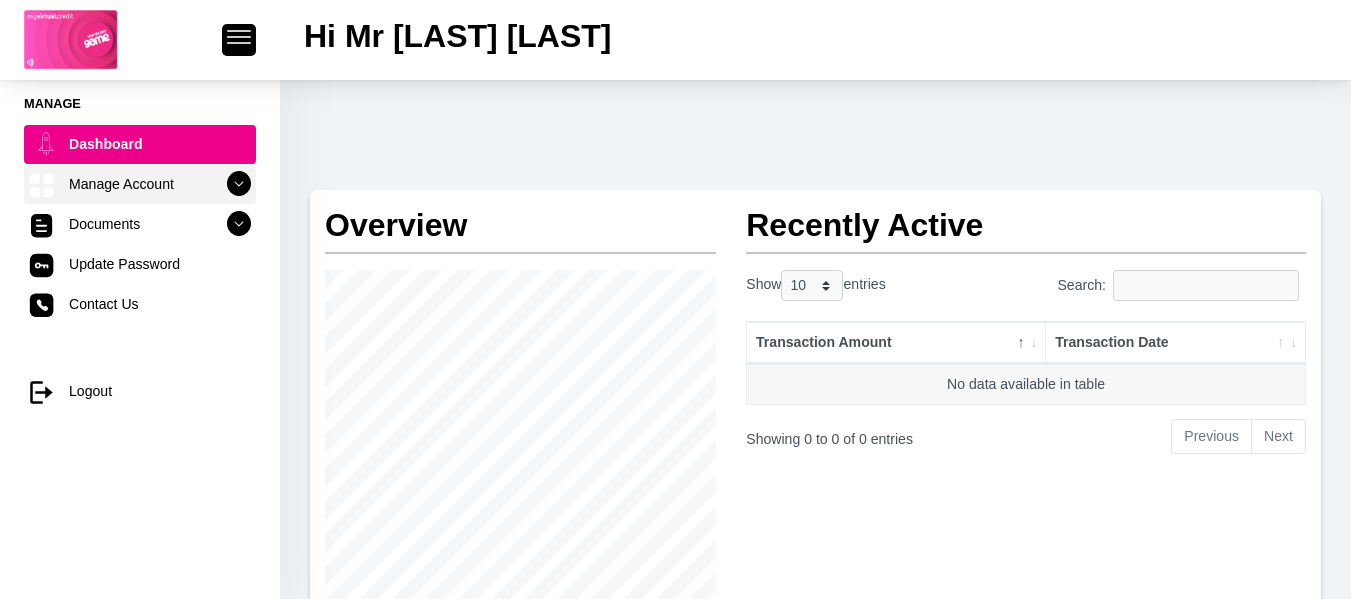 click on "Manage Account" at bounding box center (140, 184) 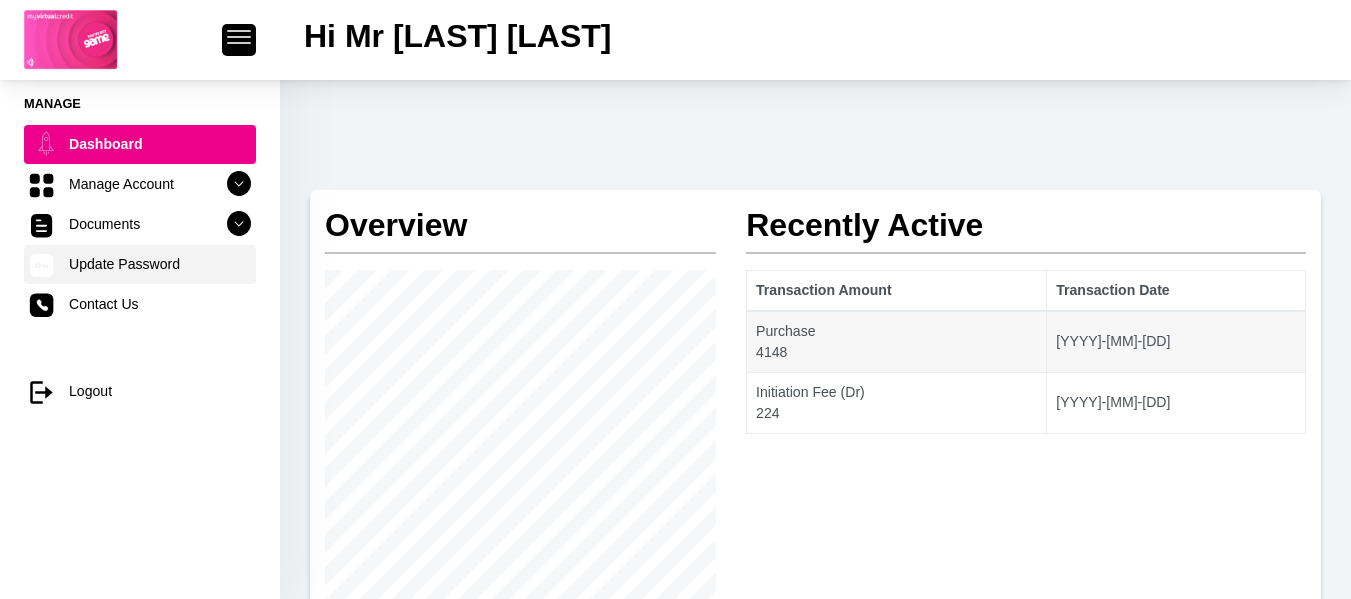 scroll, scrollTop: 0, scrollLeft: 0, axis: both 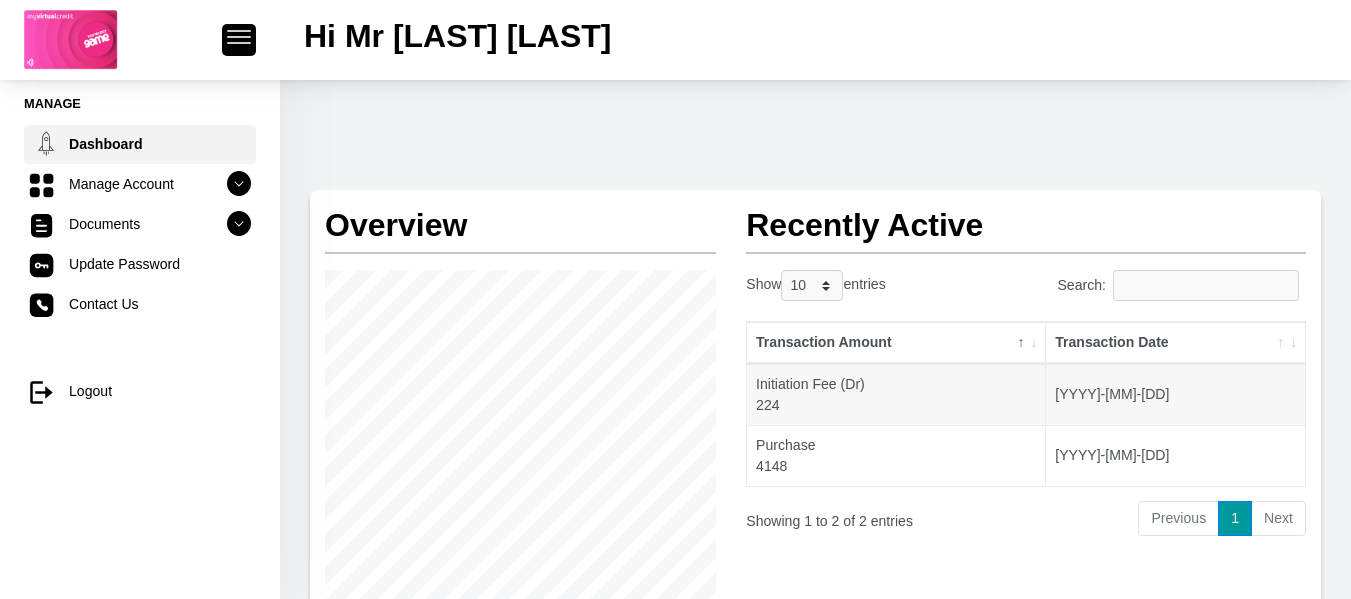 click on "Dashboard" at bounding box center [140, 144] 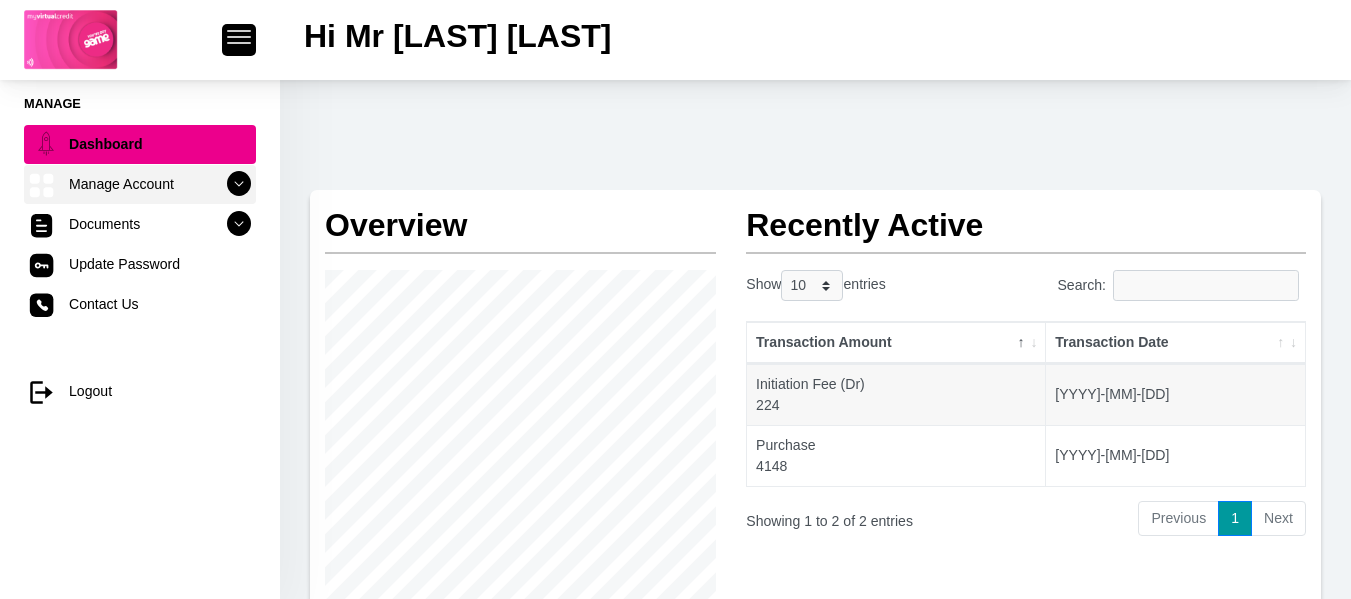 click at bounding box center (239, 184) 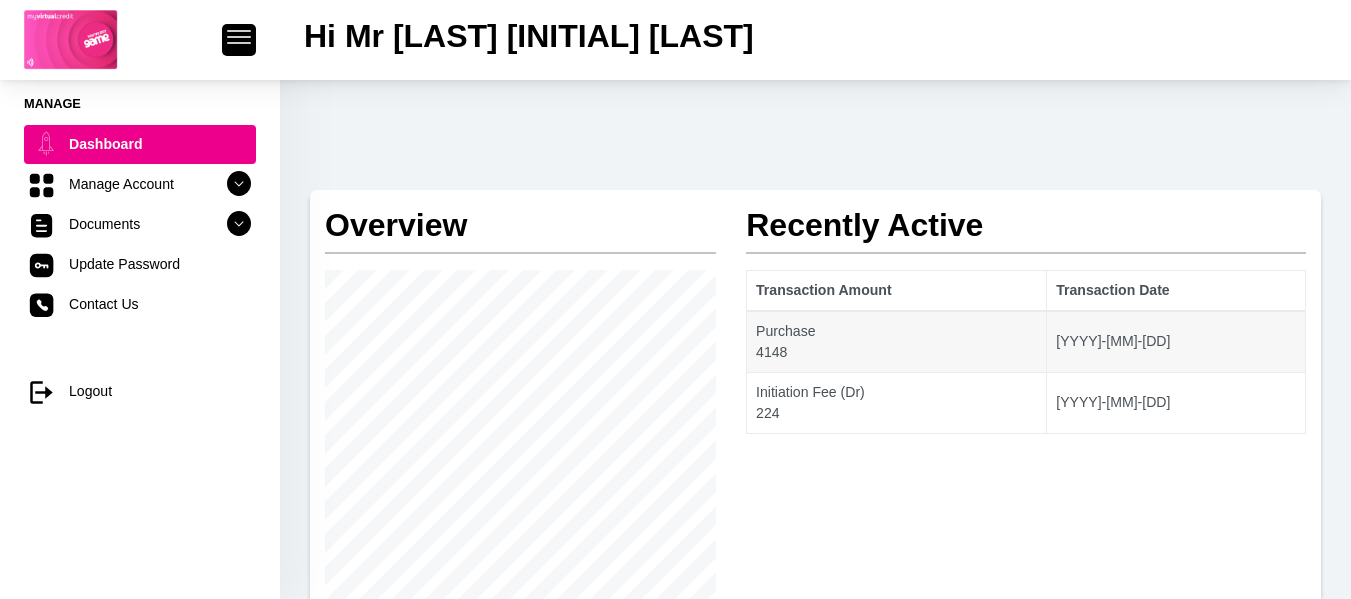 scroll, scrollTop: 0, scrollLeft: 0, axis: both 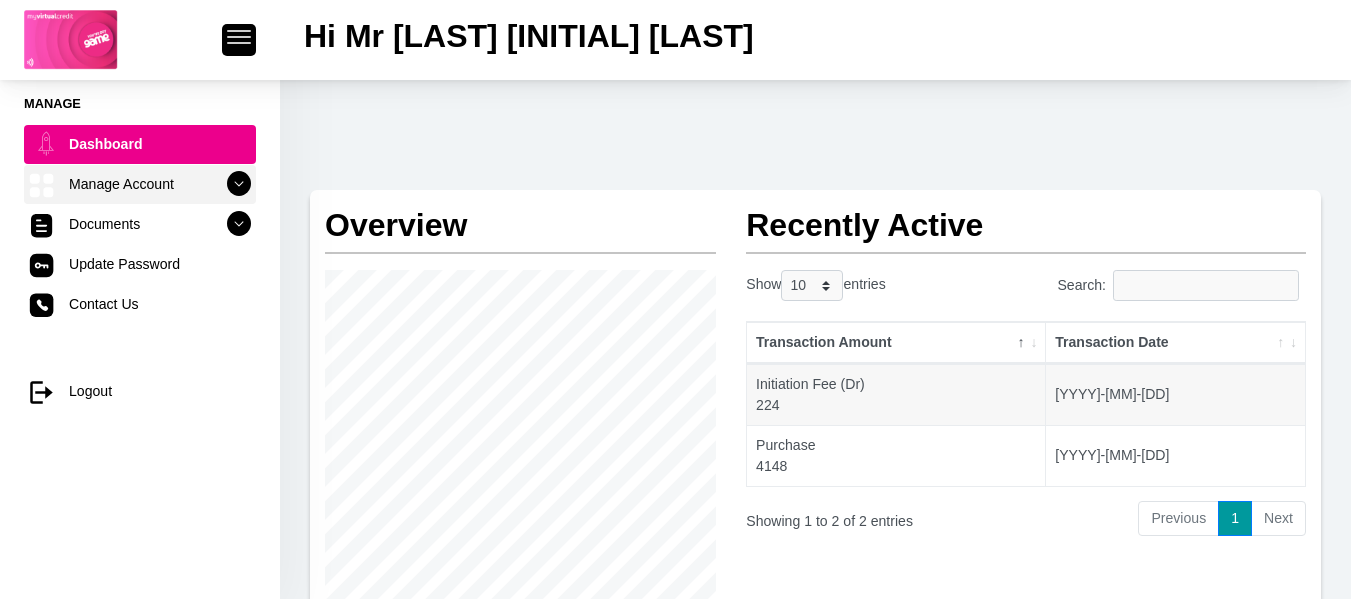 click on "Manage Account" at bounding box center [140, 184] 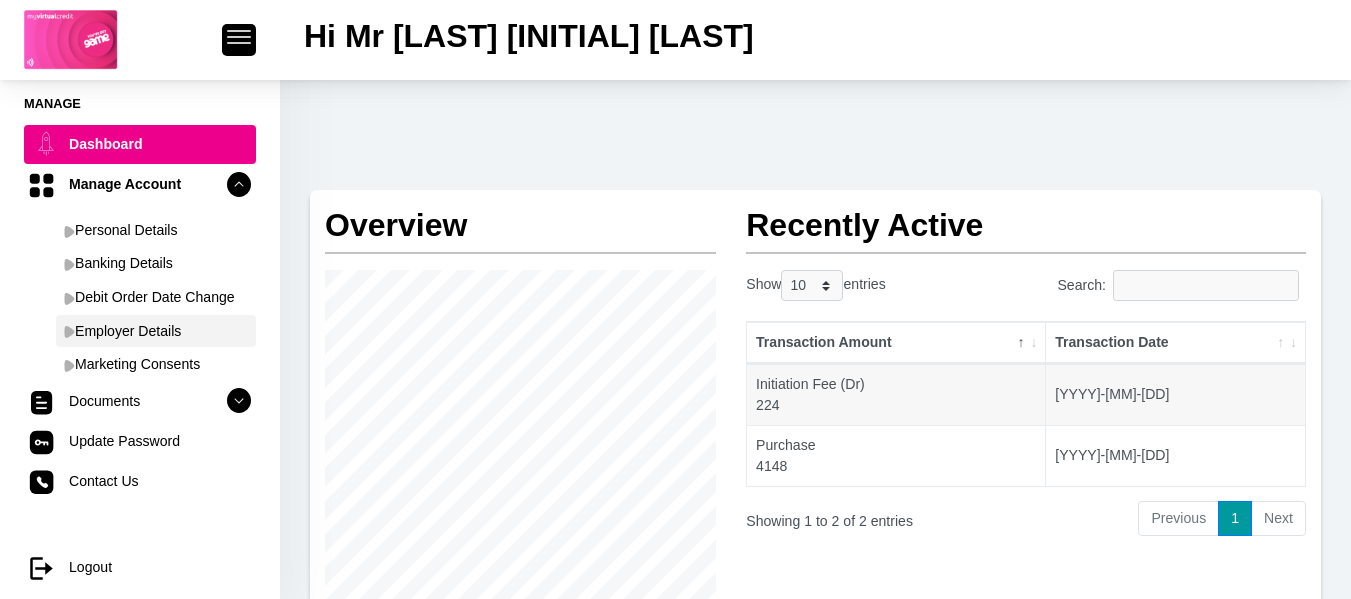 click on "Employer Details" at bounding box center [156, 331] 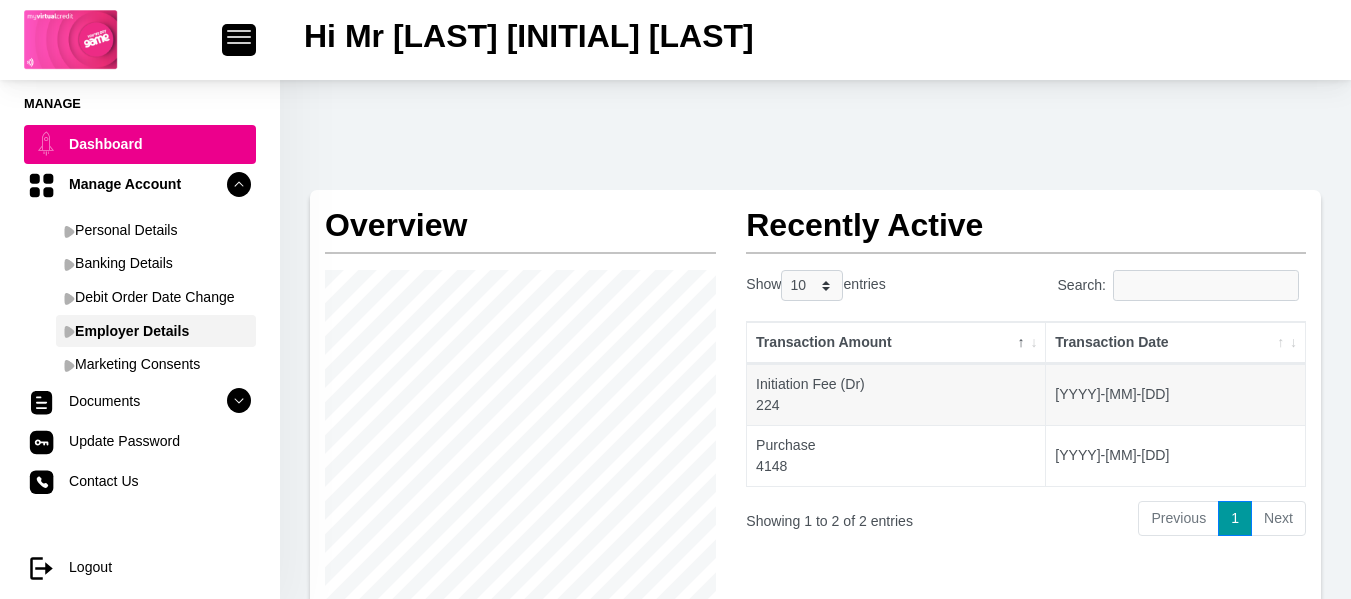 click on "Employer Details" at bounding box center [156, 331] 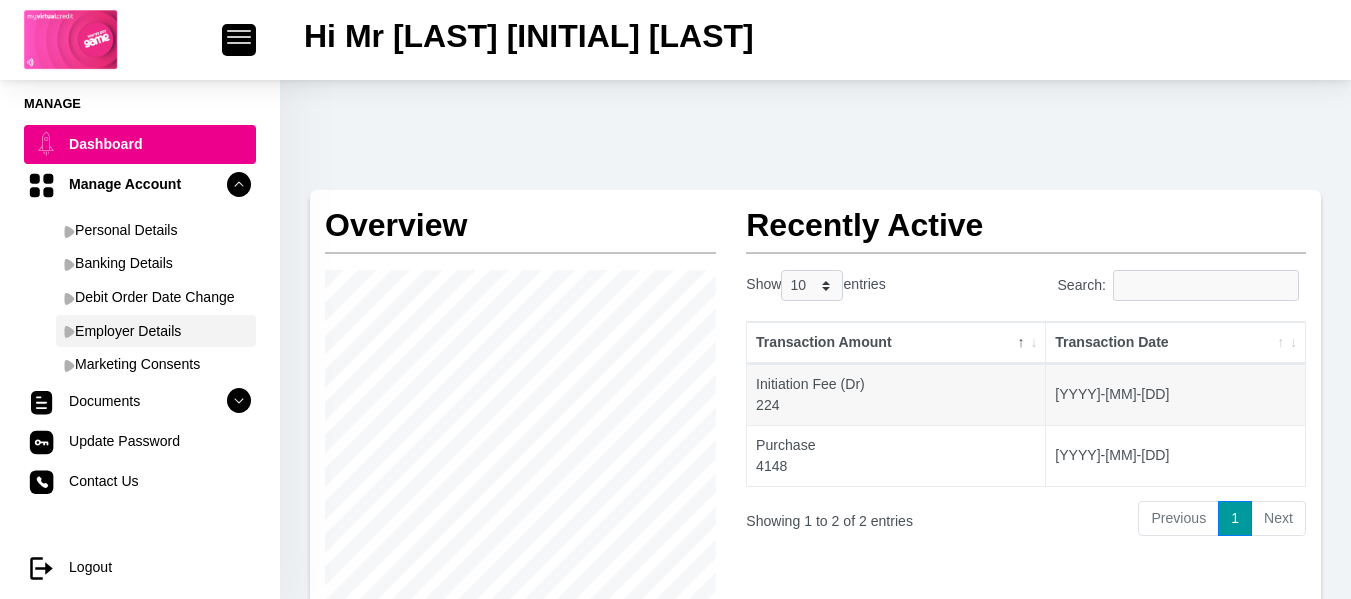 click on "Employer Details" at bounding box center [156, 331] 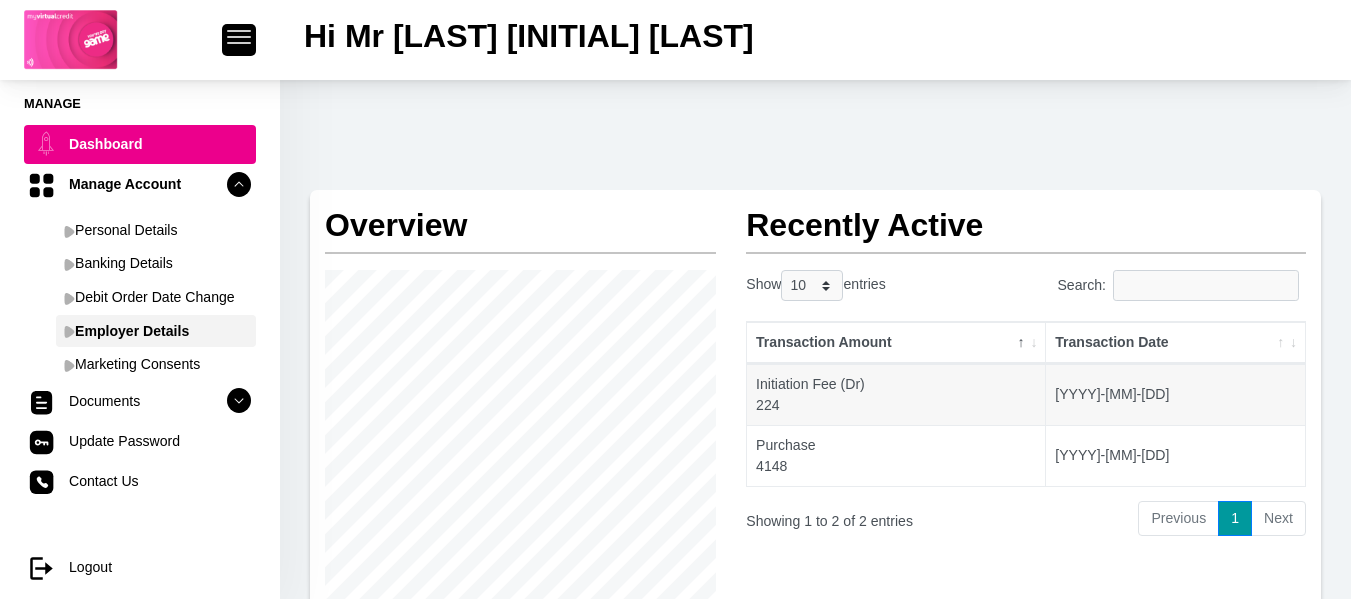 click at bounding box center (69, 331) 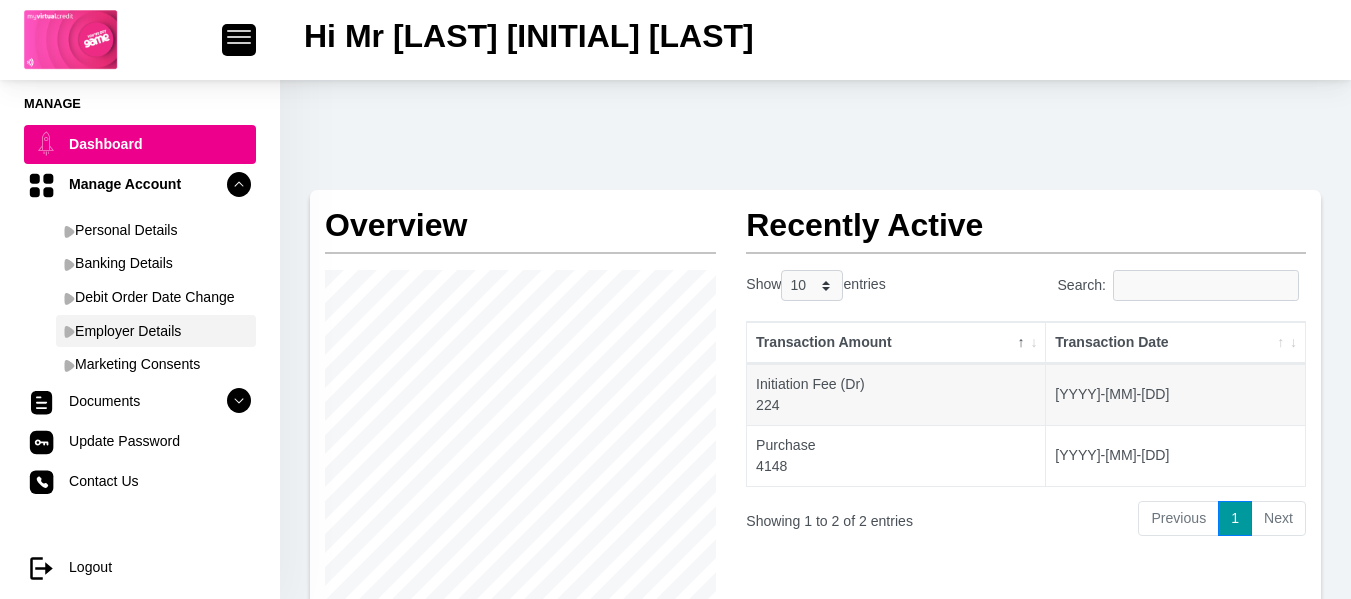 click on "Employer Details" at bounding box center (156, 331) 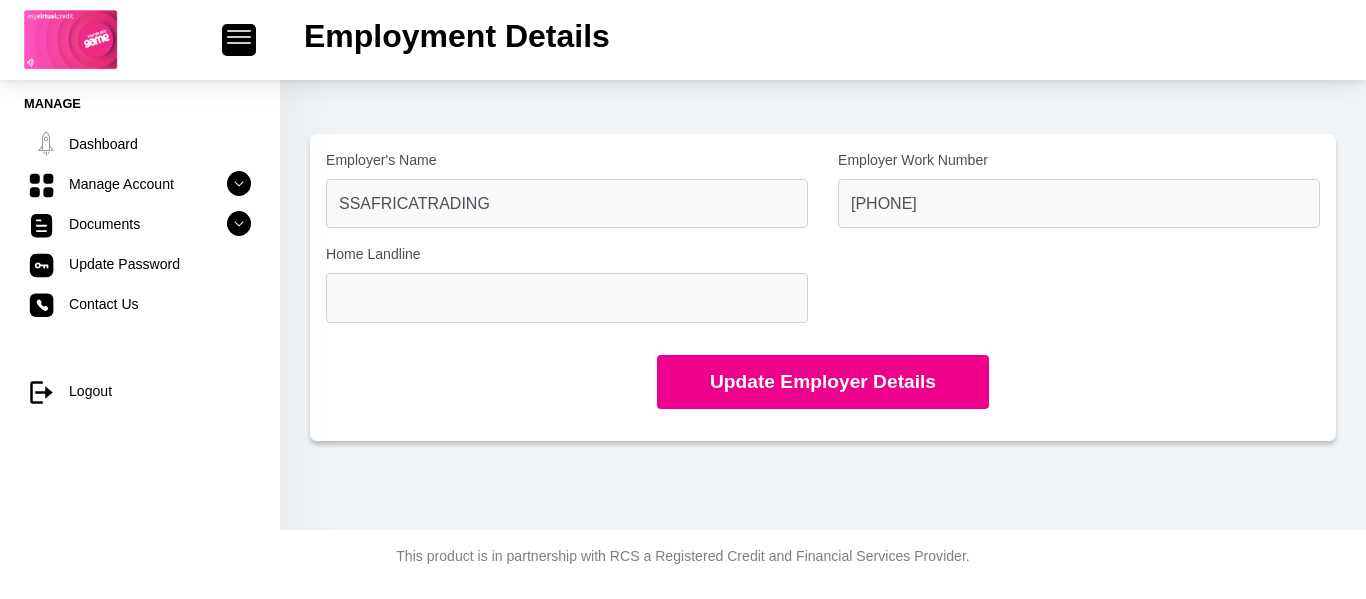 scroll, scrollTop: 0, scrollLeft: 0, axis: both 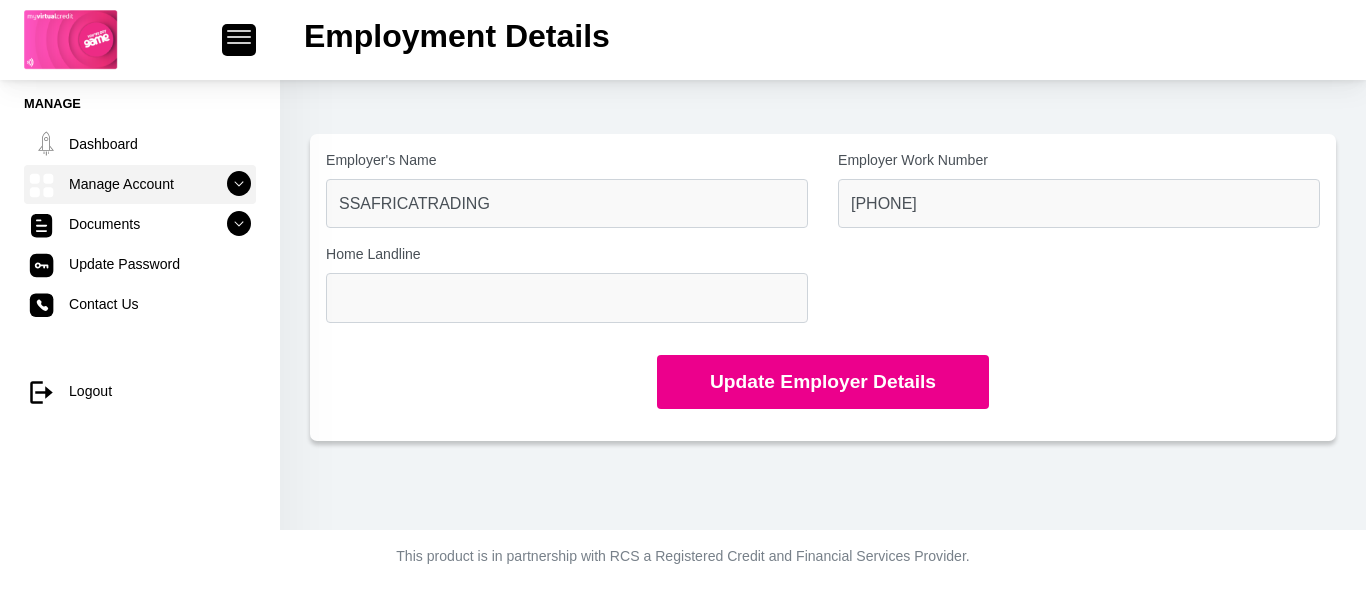 click on "Manage Account" at bounding box center [140, 184] 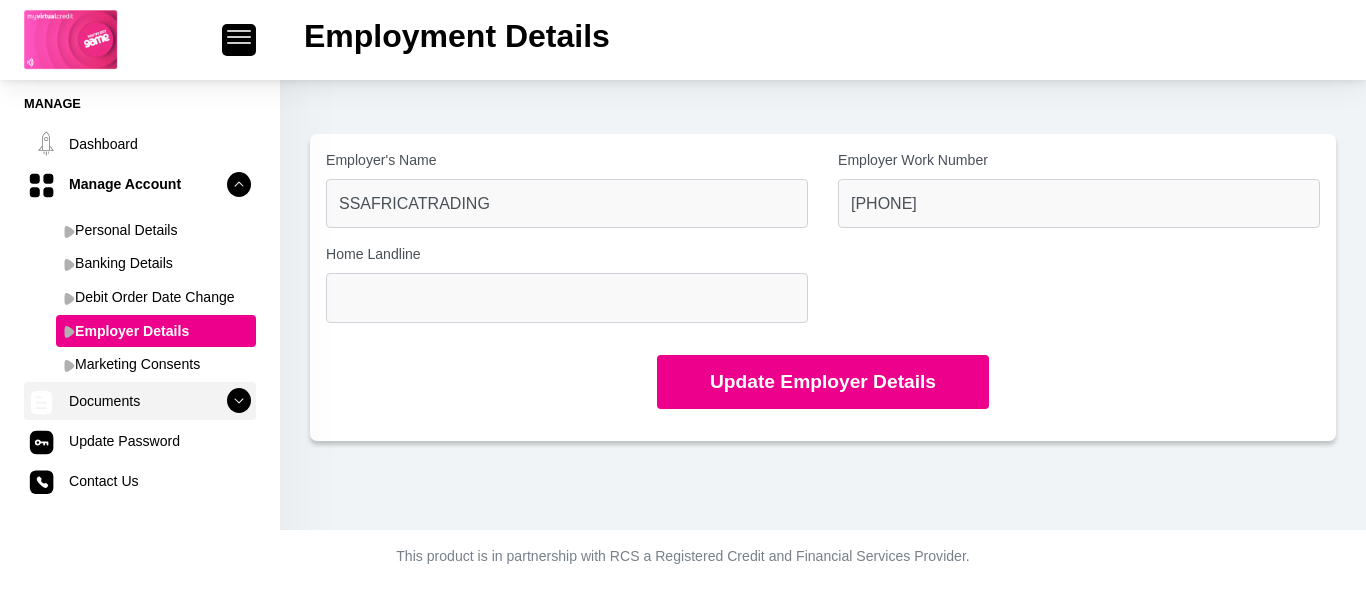 click at bounding box center [239, 401] 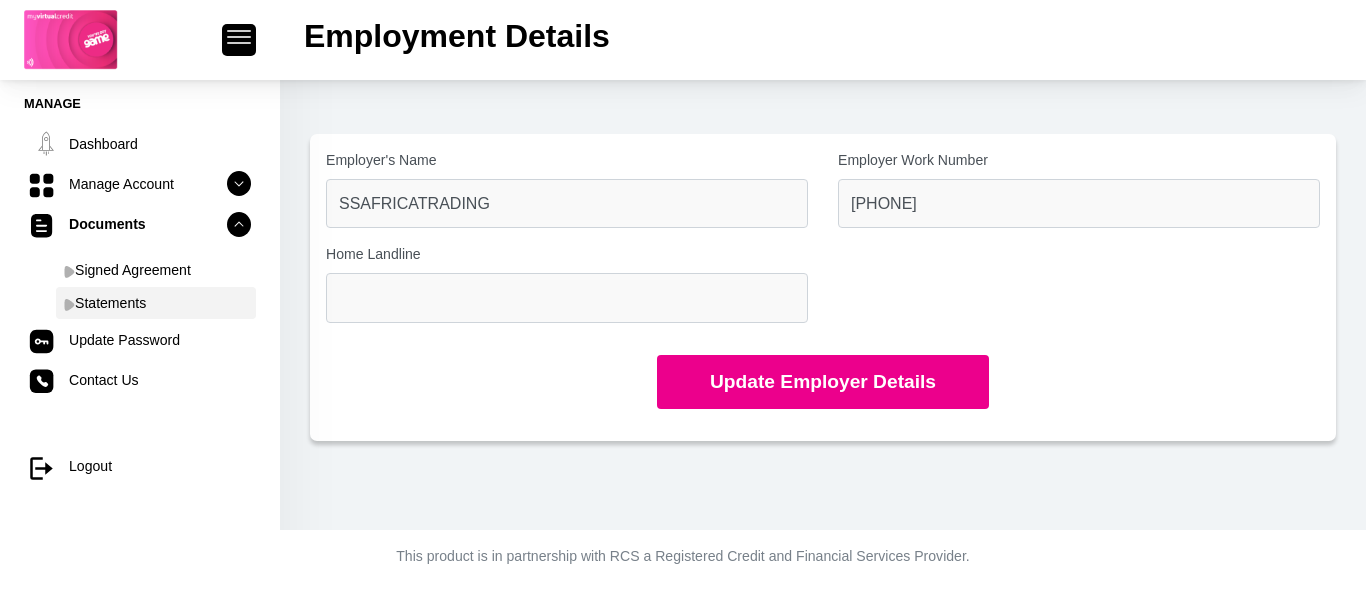 click on "Statements" at bounding box center (156, 303) 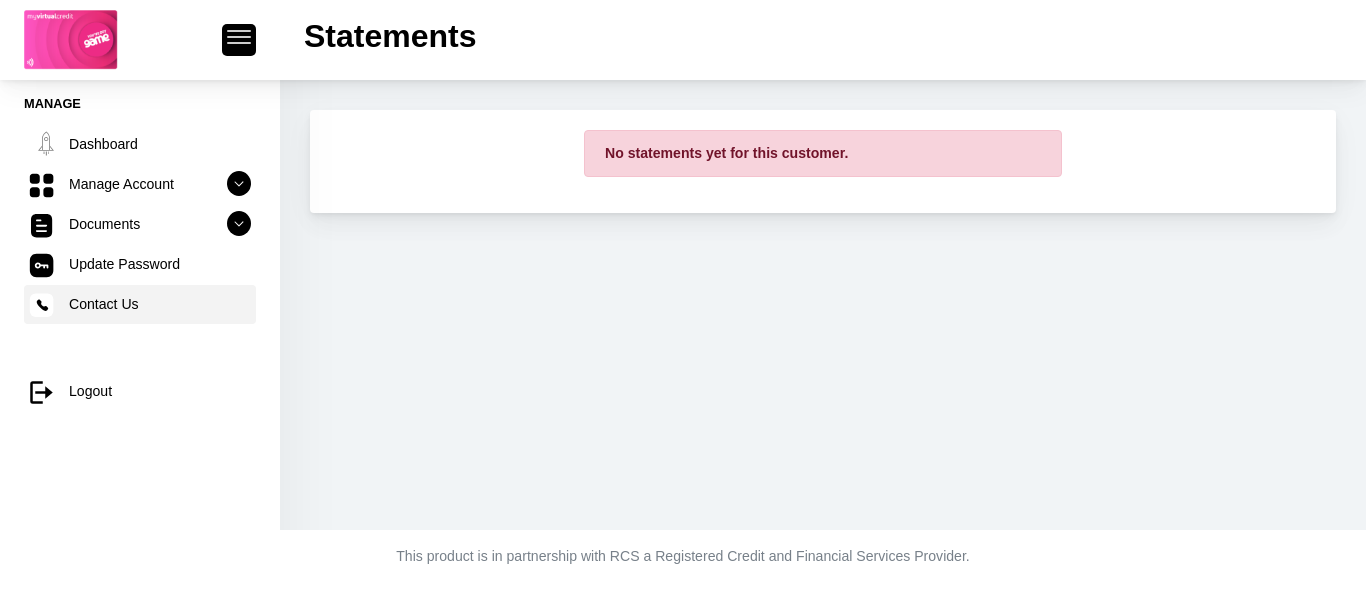 scroll, scrollTop: 0, scrollLeft: 0, axis: both 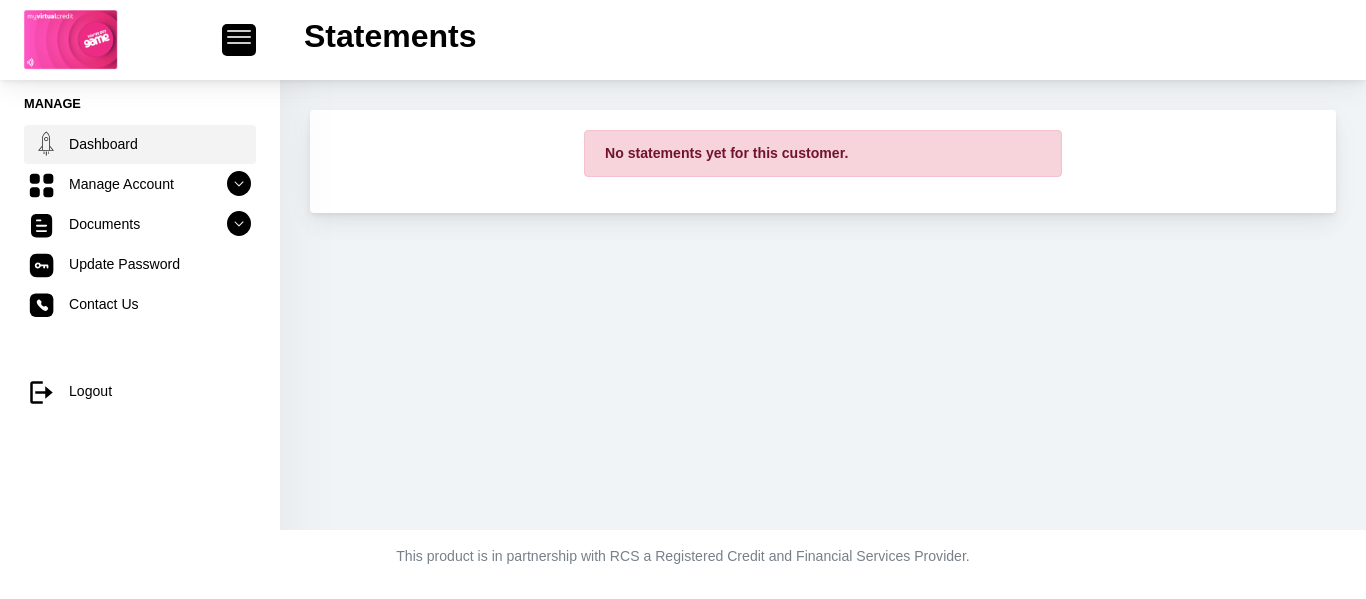 click on "Dashboard" at bounding box center (140, 144) 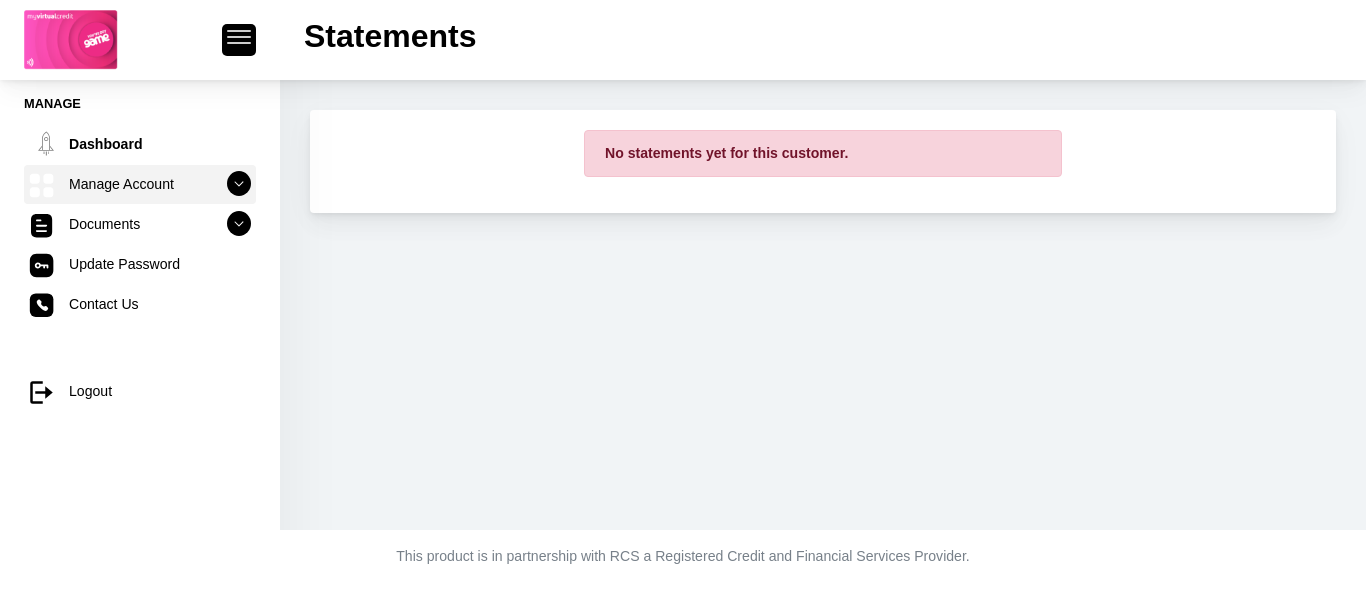 click on "Manage Account" at bounding box center [140, 184] 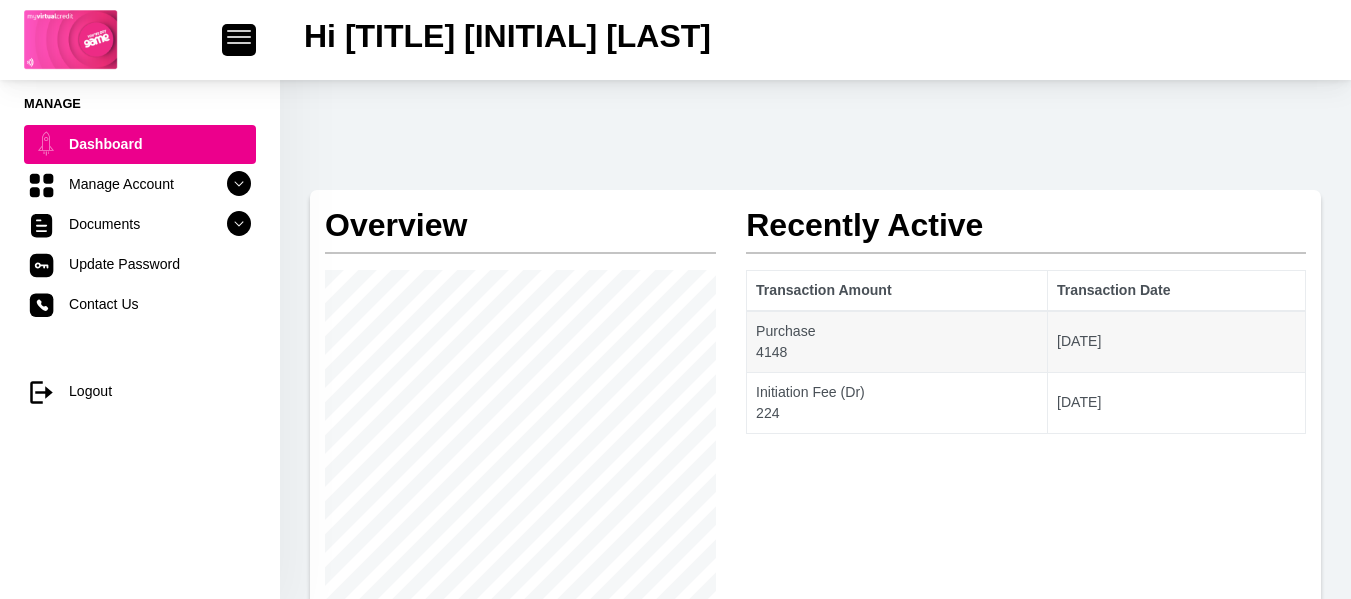 scroll, scrollTop: 0, scrollLeft: 0, axis: both 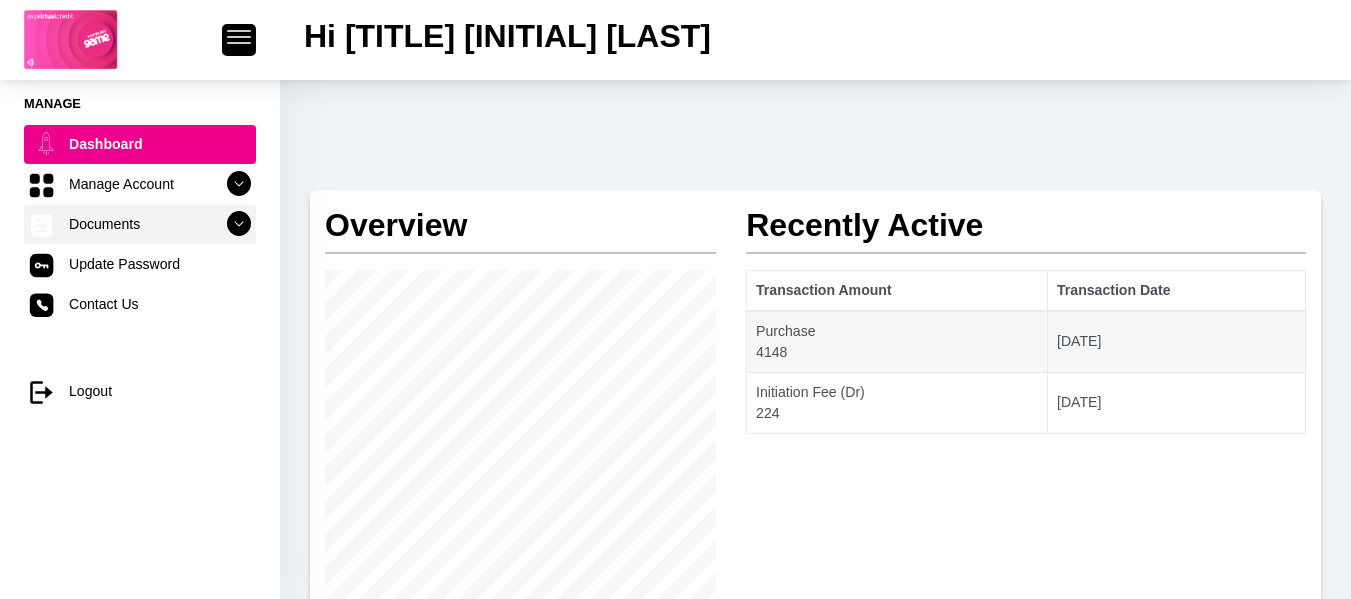 click at bounding box center [239, 224] 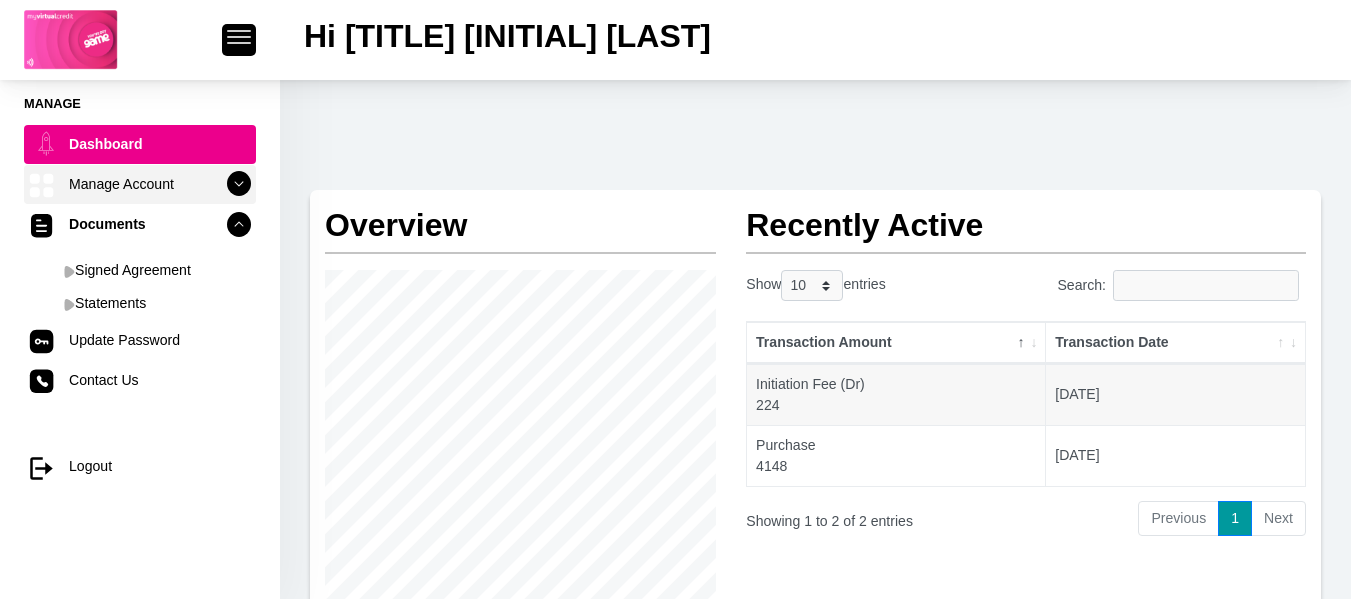 click at bounding box center (239, 184) 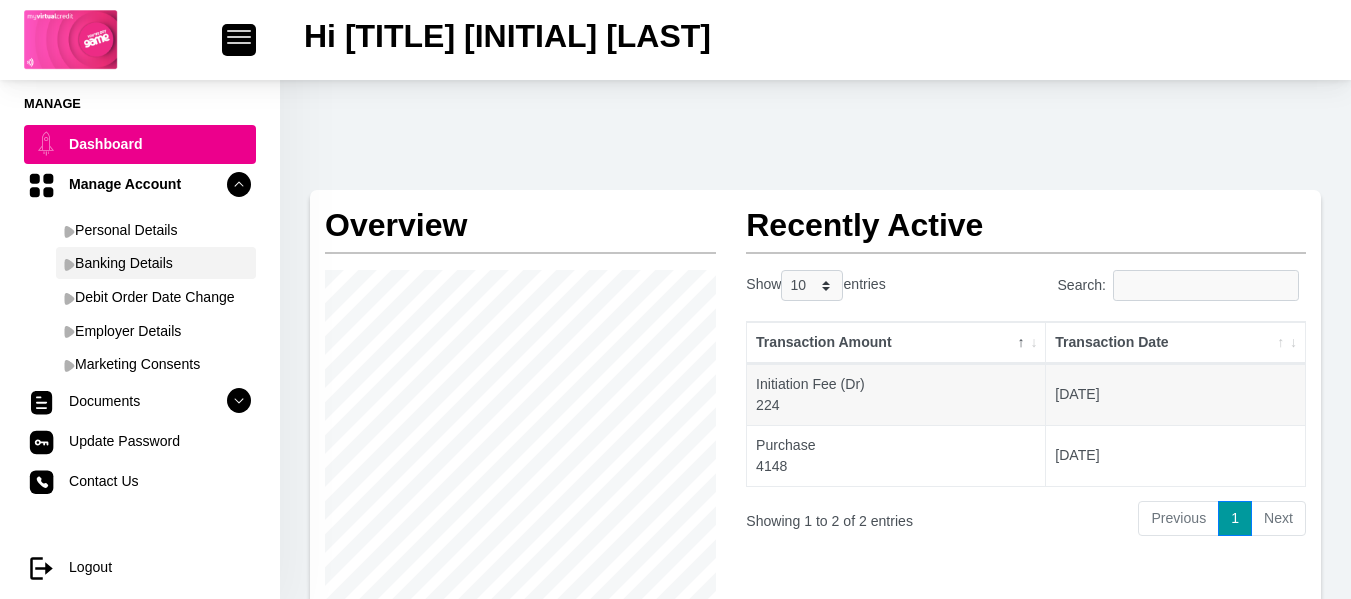 click on "Banking Details" at bounding box center (156, 263) 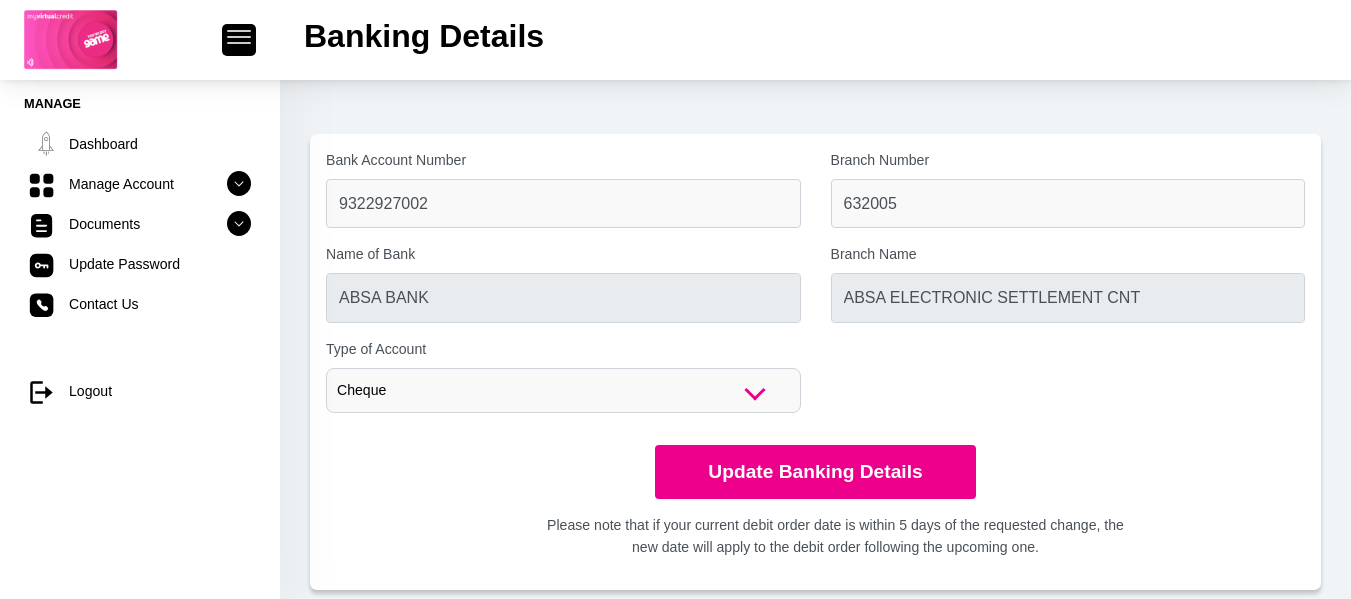 scroll, scrollTop: 0, scrollLeft: 0, axis: both 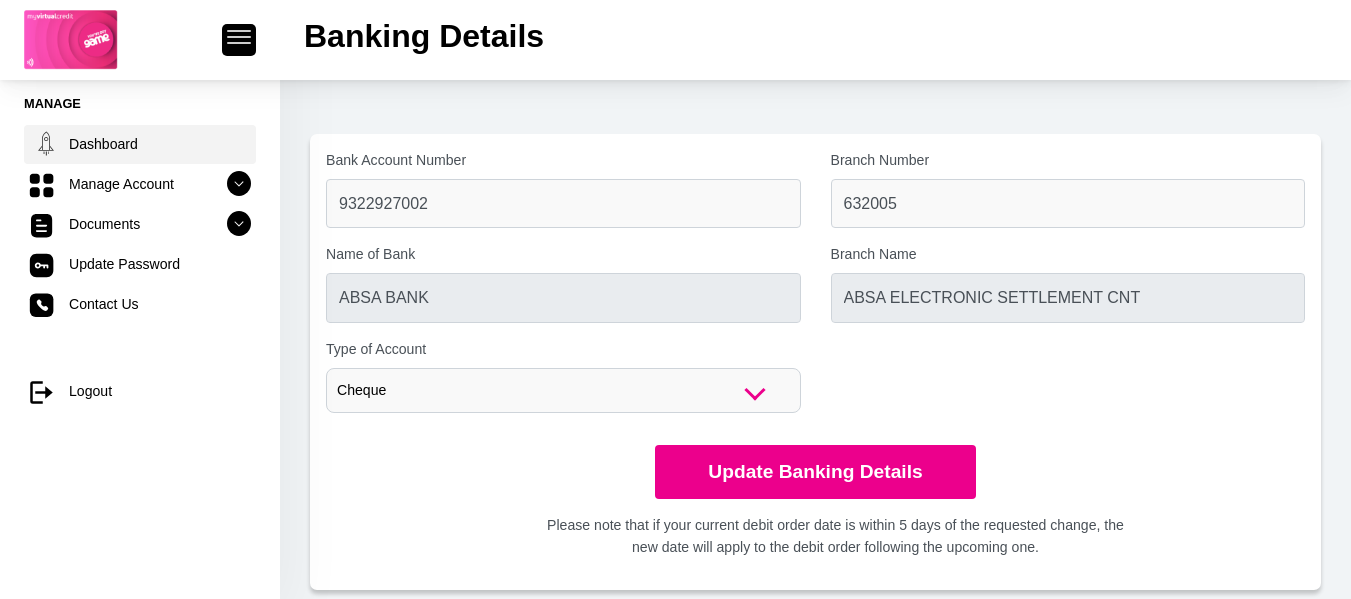 click on "Dashboard" at bounding box center (140, 144) 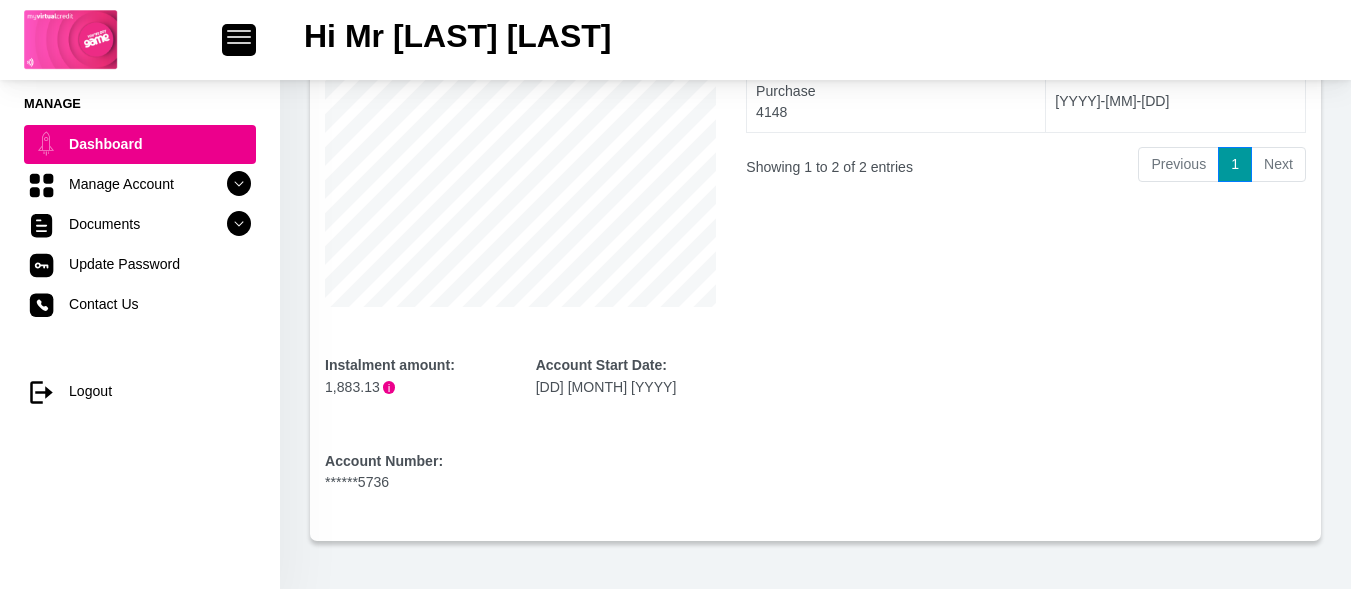 scroll, scrollTop: 350, scrollLeft: 0, axis: vertical 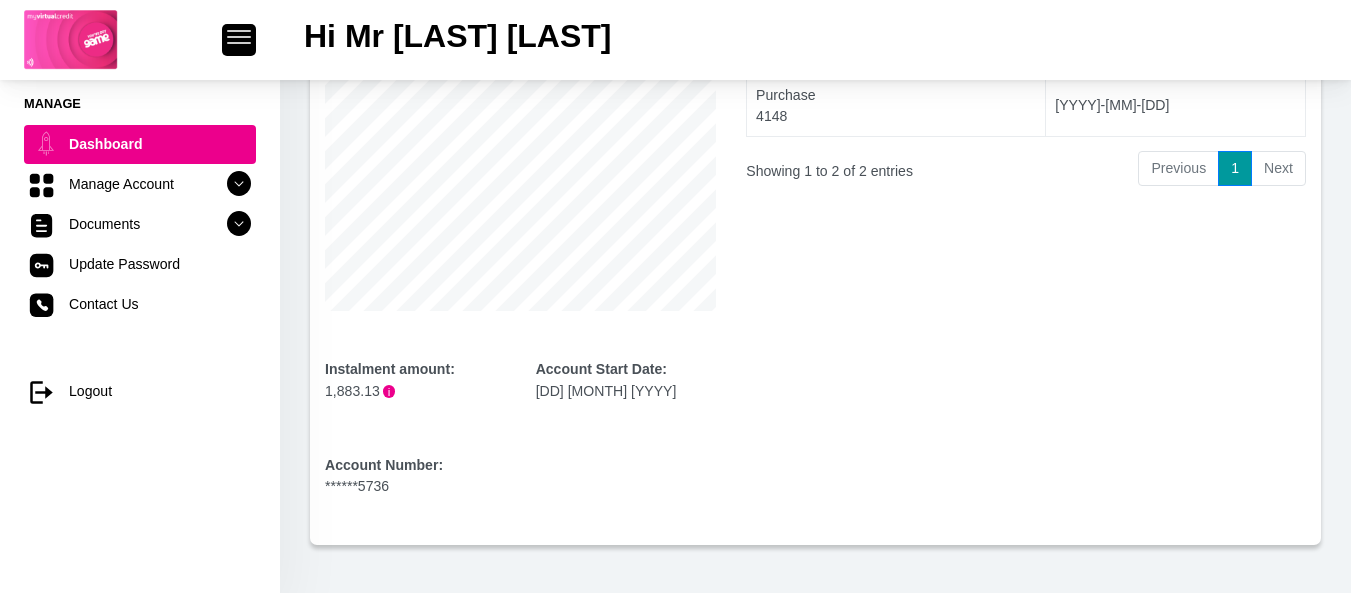 click on "Hi Mr [LAST] [LAST]" at bounding box center (675, 156) 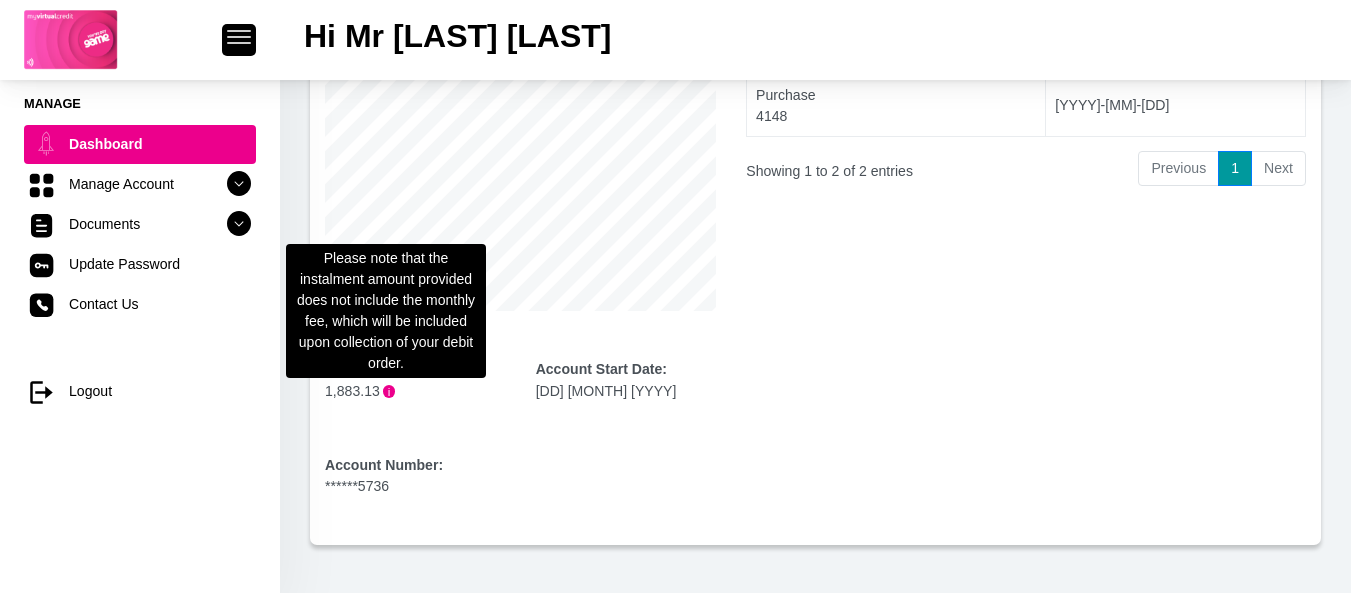 click on "i" at bounding box center (389, 391) 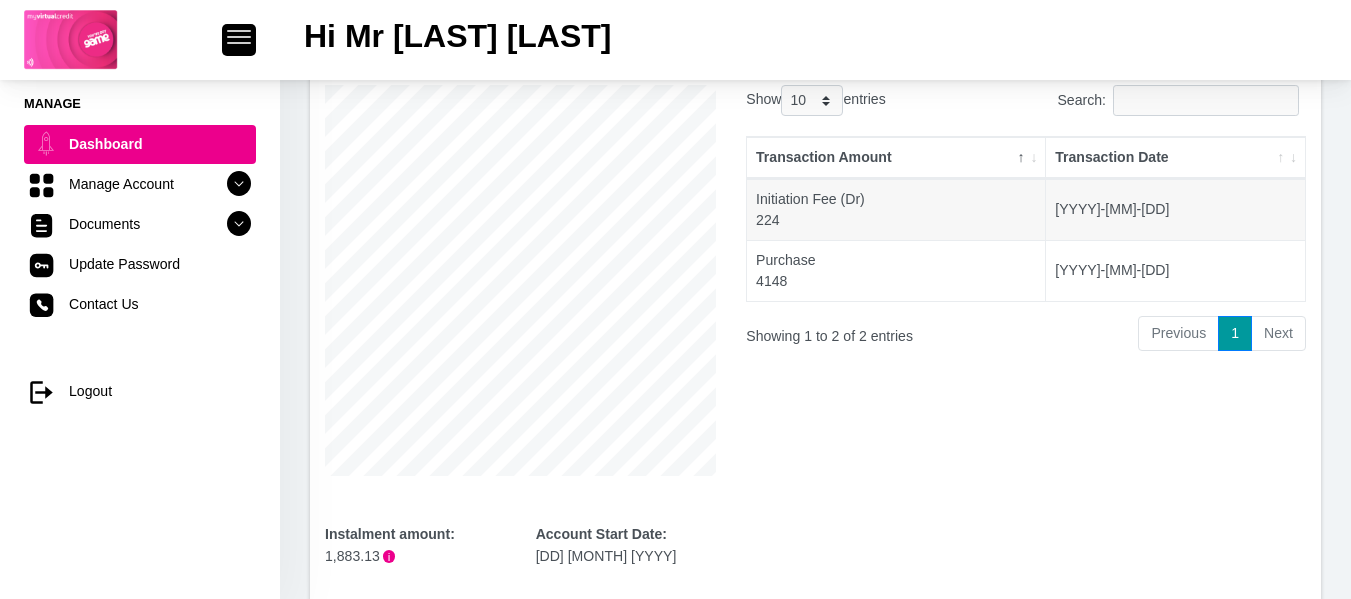 scroll, scrollTop: 189, scrollLeft: 0, axis: vertical 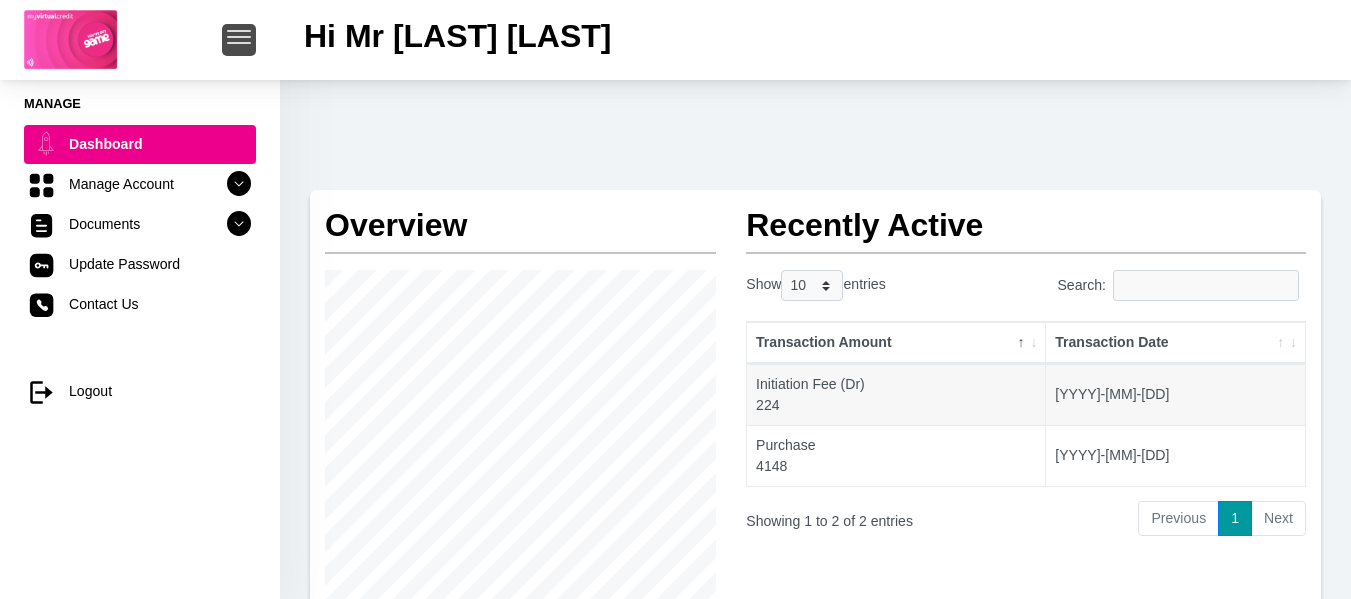 click at bounding box center [239, 39] 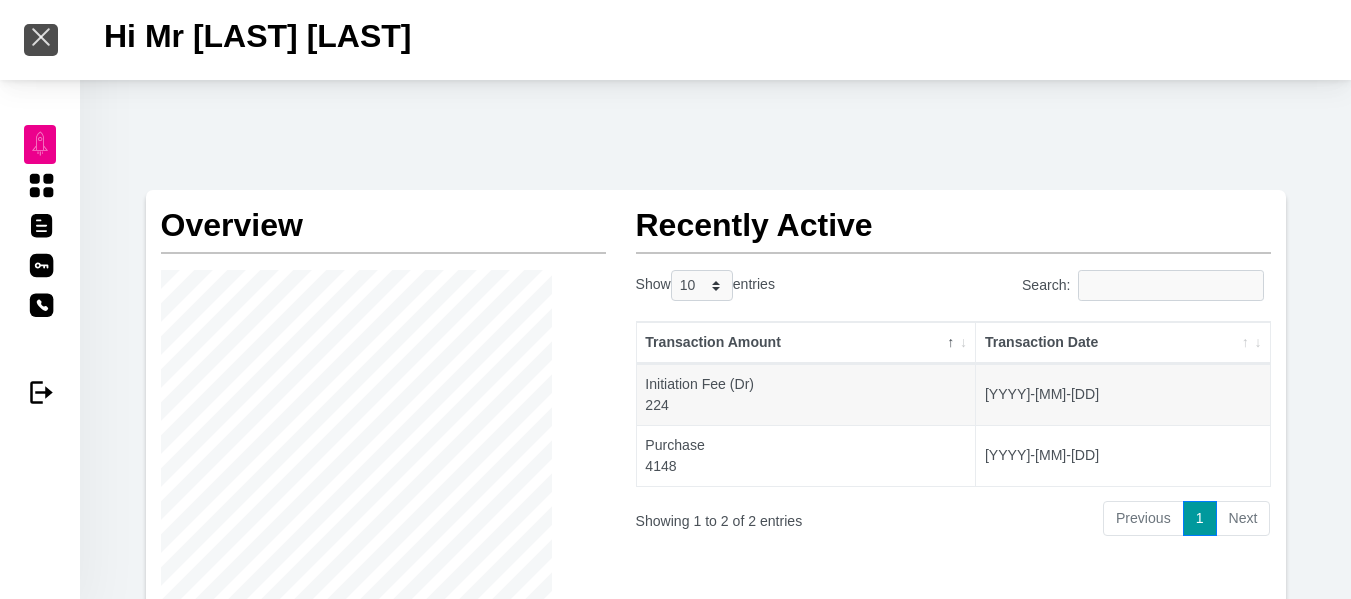click at bounding box center (41, 37) 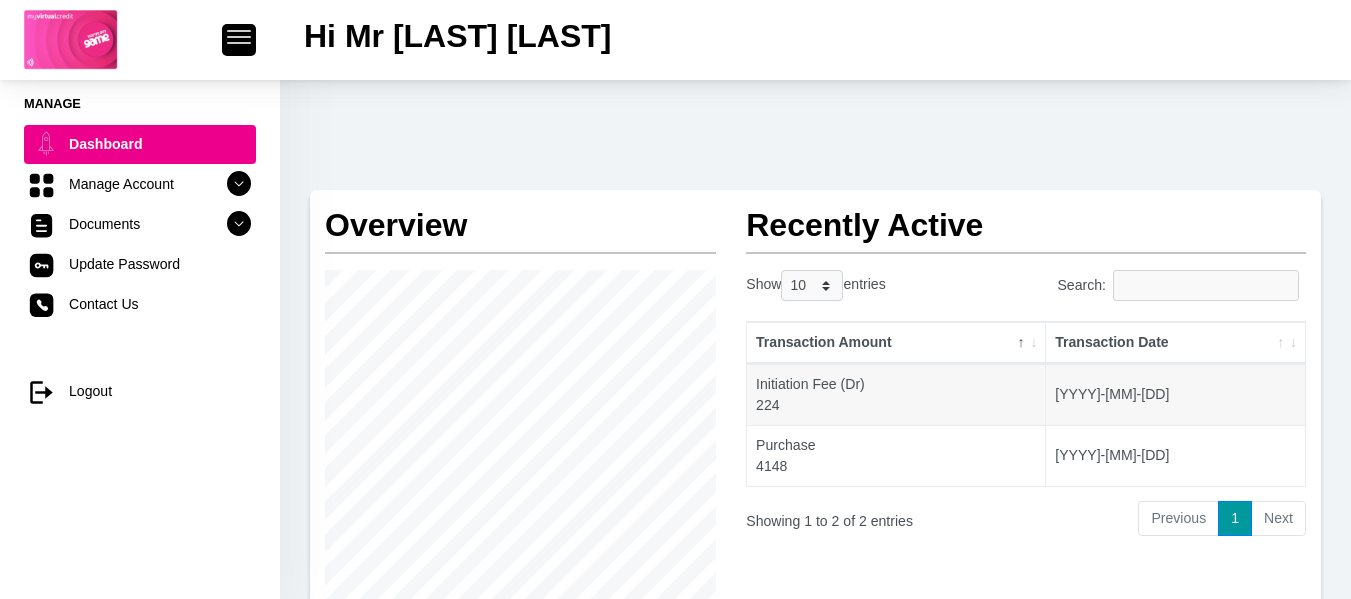 click on "Manage
Dashboard
Manage Account
Personal Details
Banking Details
Debit Order Date Change
Employer Details
Marketing Consents
Documents" at bounding box center [140, 258] 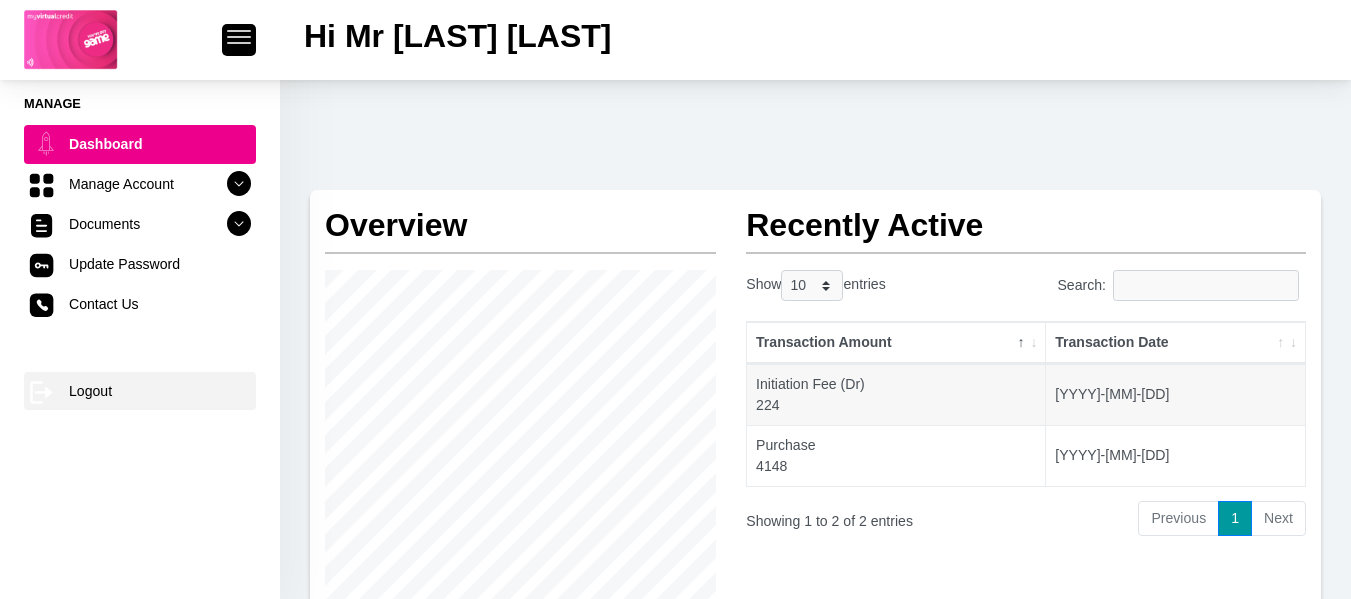 click on "log out
Logout" at bounding box center [140, 391] 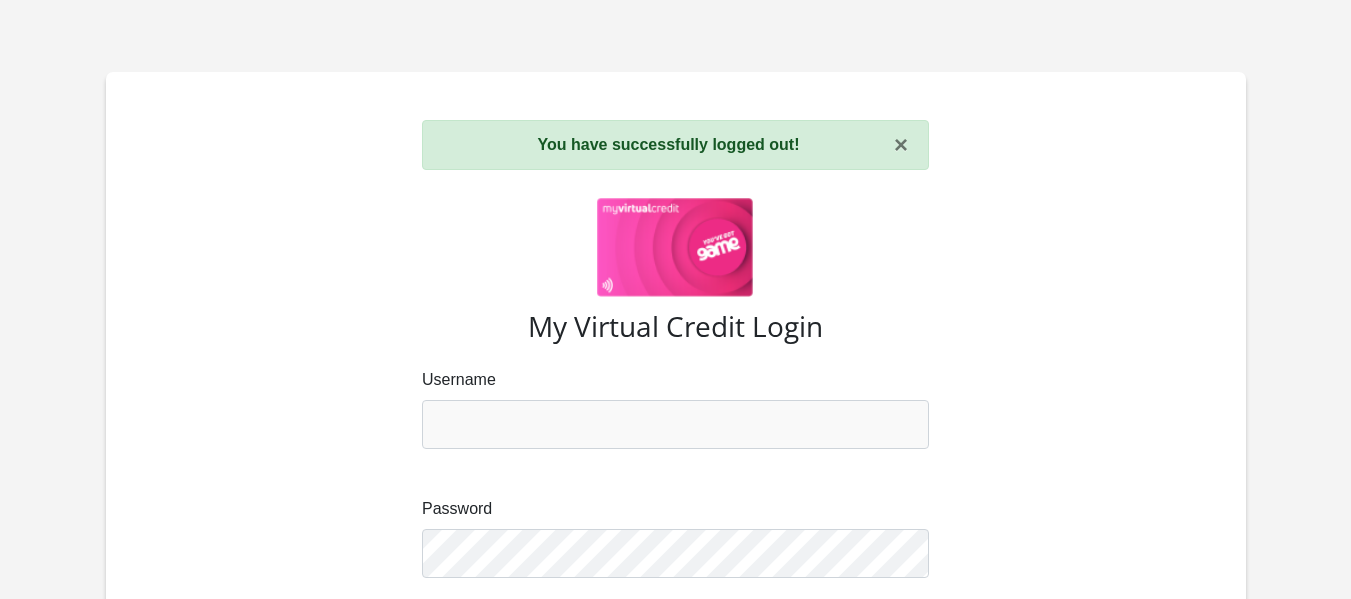 scroll, scrollTop: 0, scrollLeft: 0, axis: both 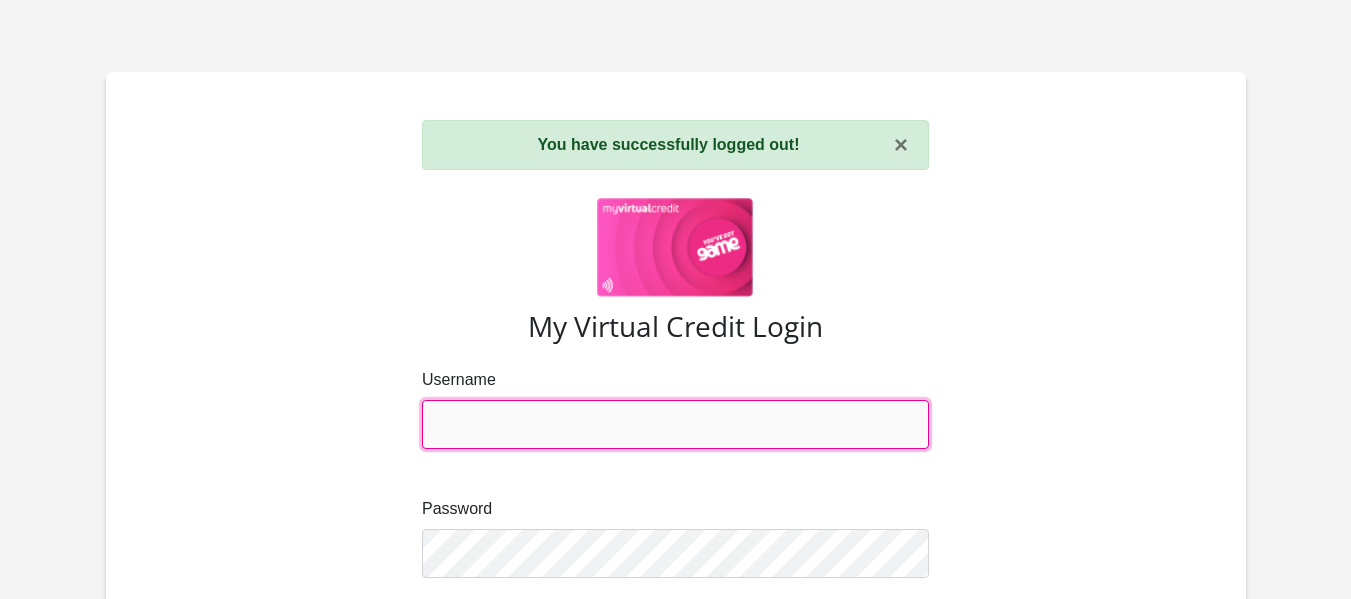 type on "[USERNAME]@example.com" 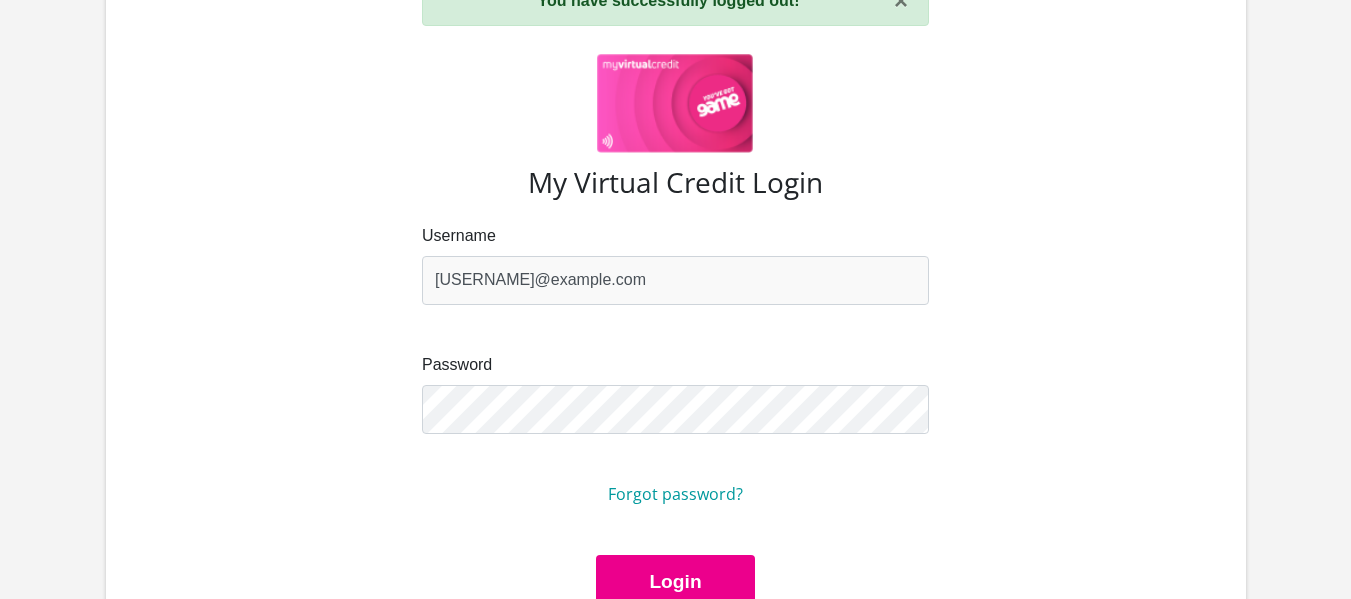 scroll, scrollTop: 193, scrollLeft: 0, axis: vertical 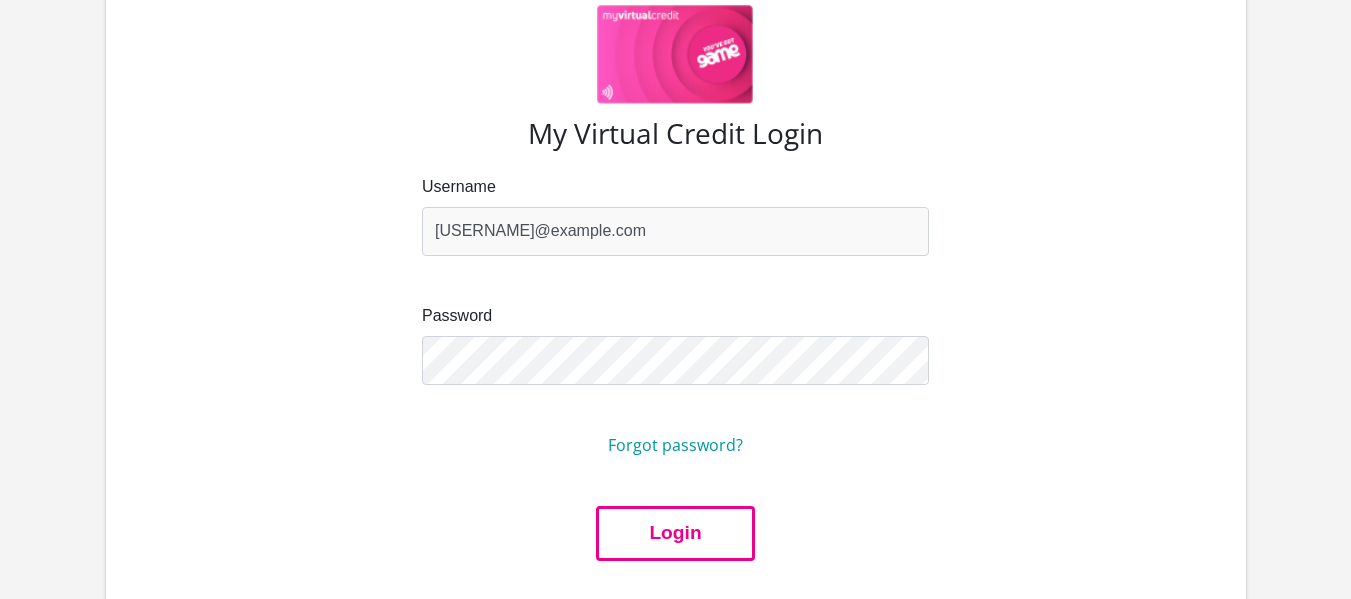 click on "Login" at bounding box center (675, 533) 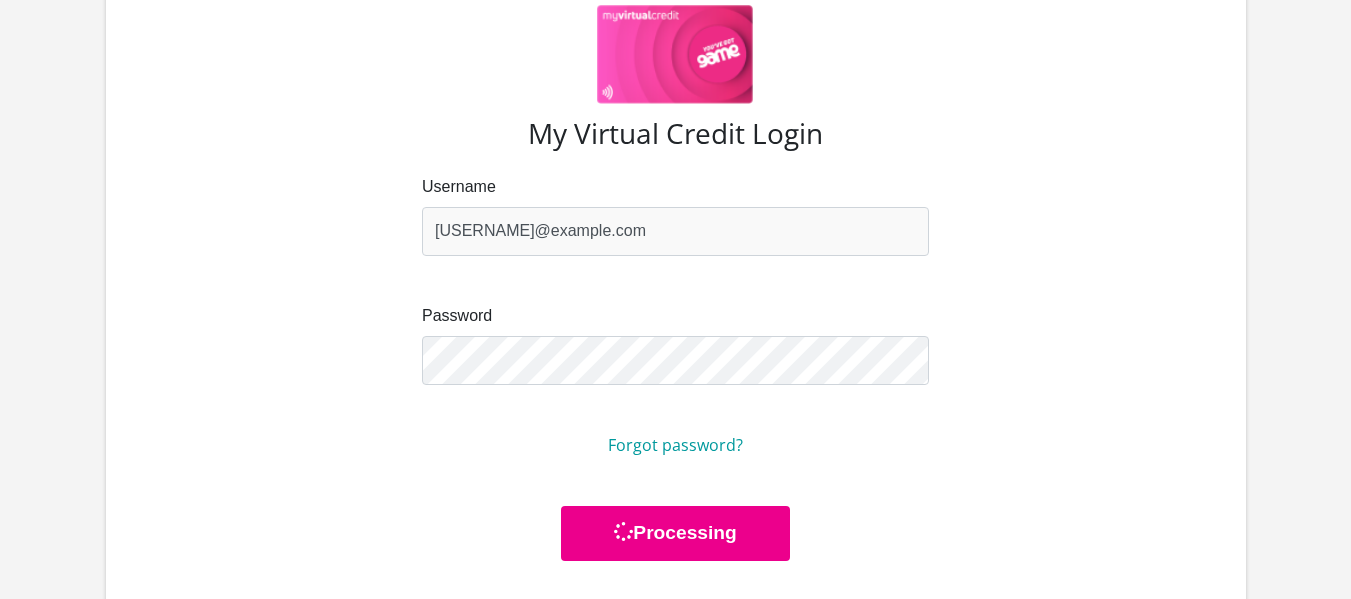 scroll, scrollTop: 0, scrollLeft: 0, axis: both 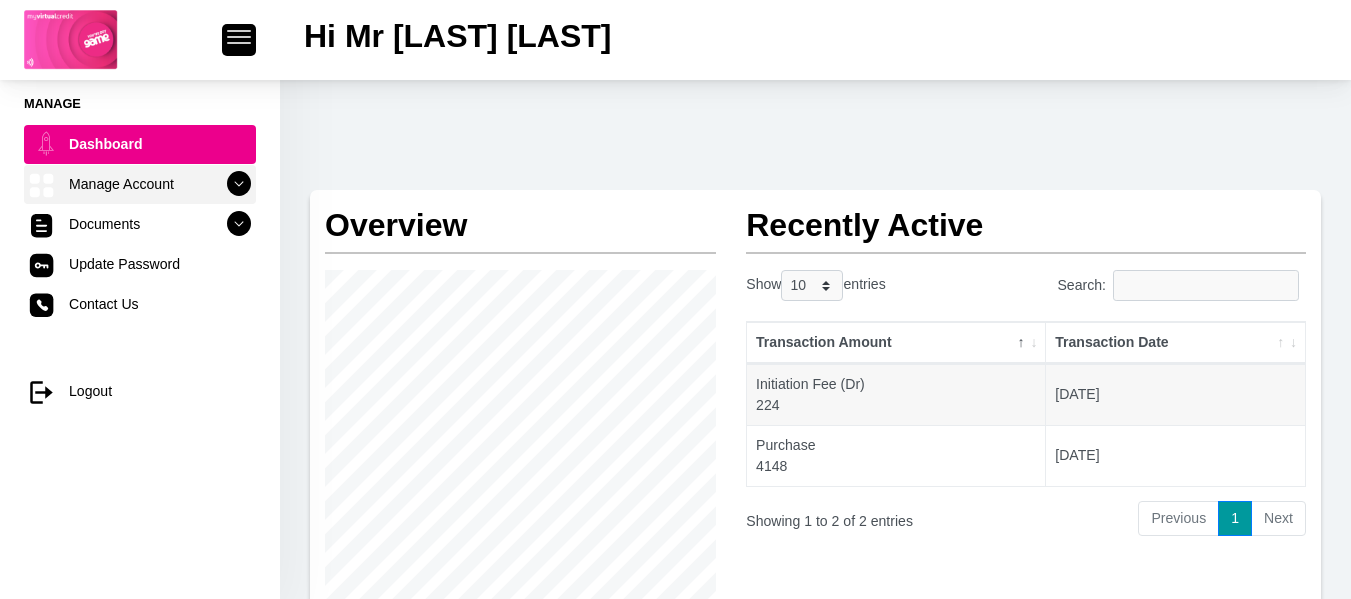 click on "Manage Account" at bounding box center (140, 184) 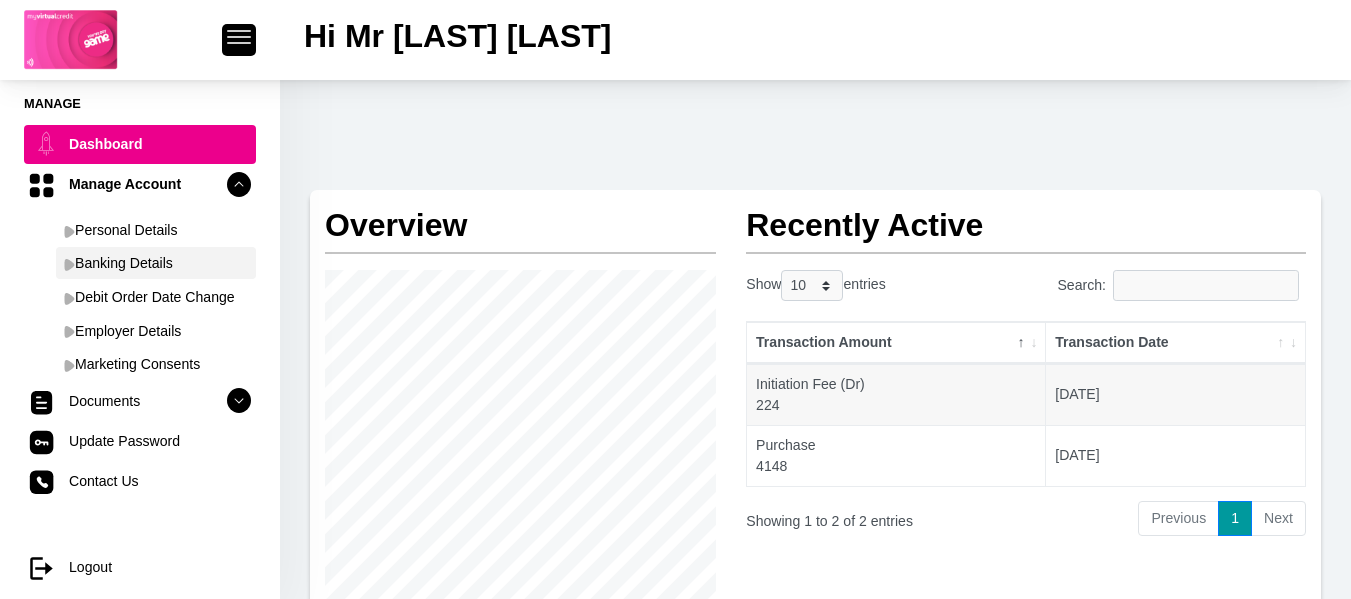 click on "Banking Details" at bounding box center (156, 263) 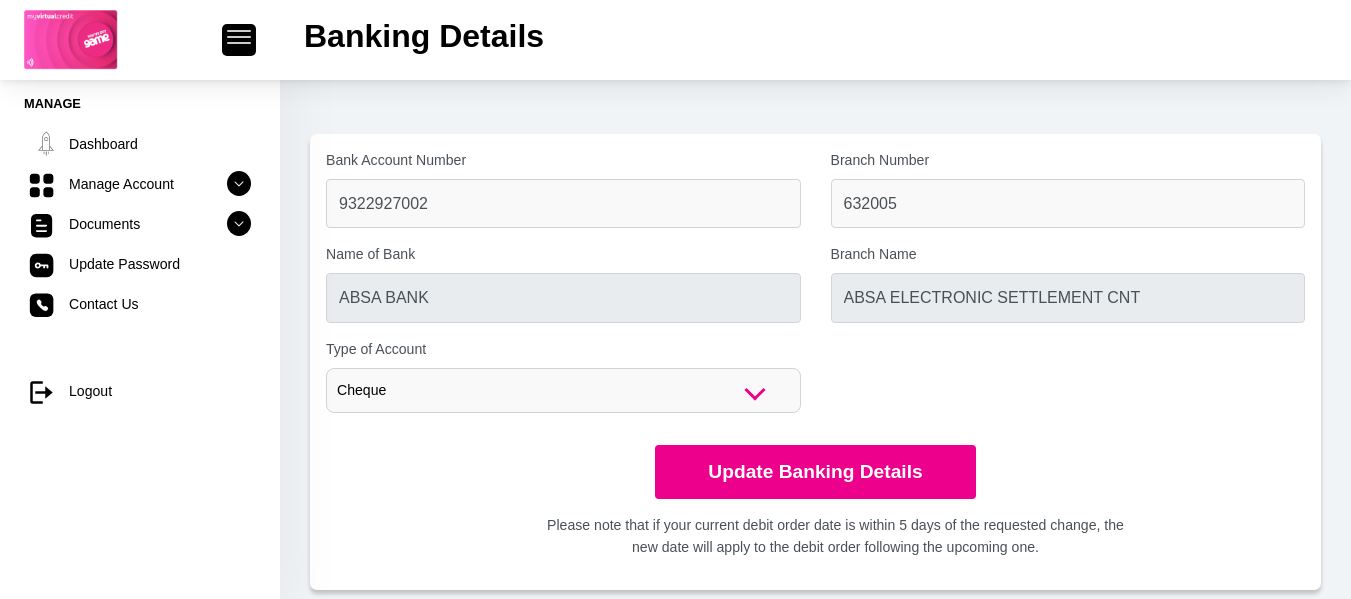 scroll, scrollTop: 0, scrollLeft: 0, axis: both 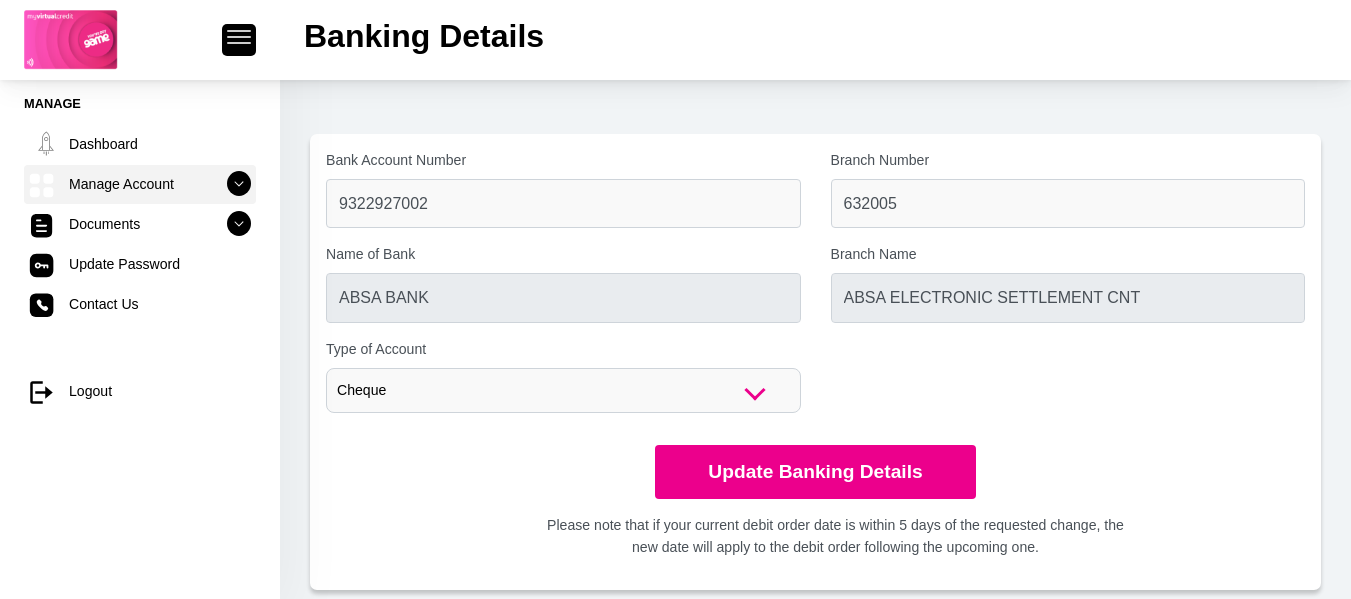 click on "Manage Account" at bounding box center [140, 184] 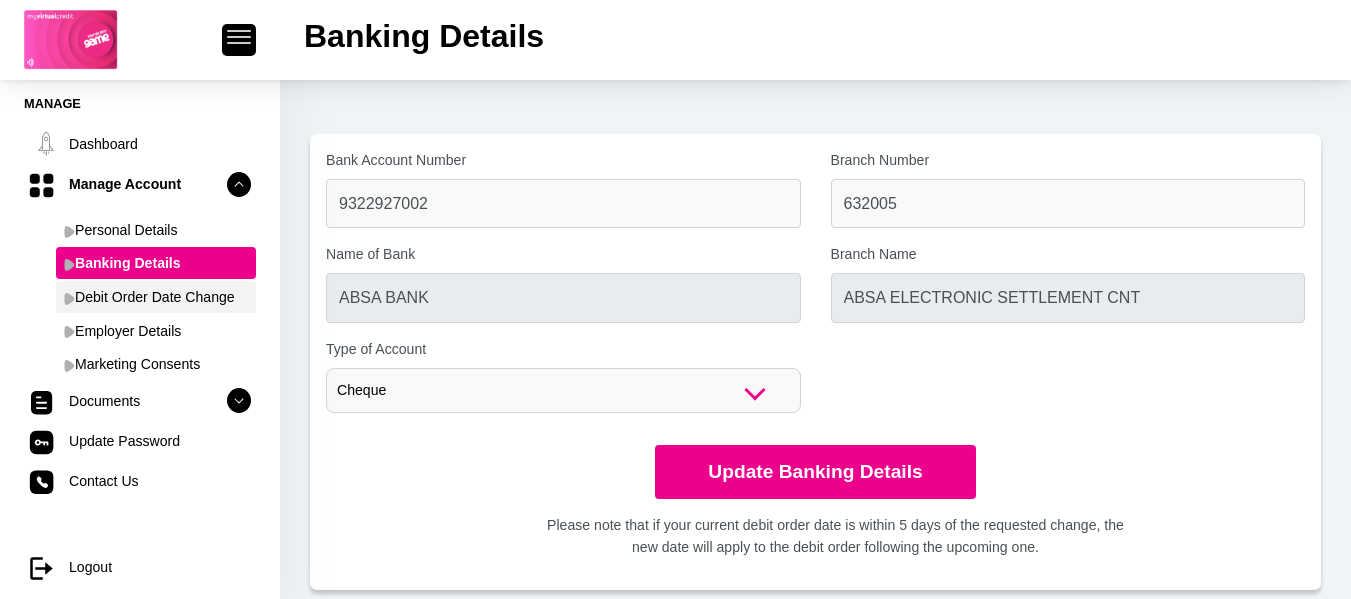 click on "Debit Order Date Change" at bounding box center (156, 297) 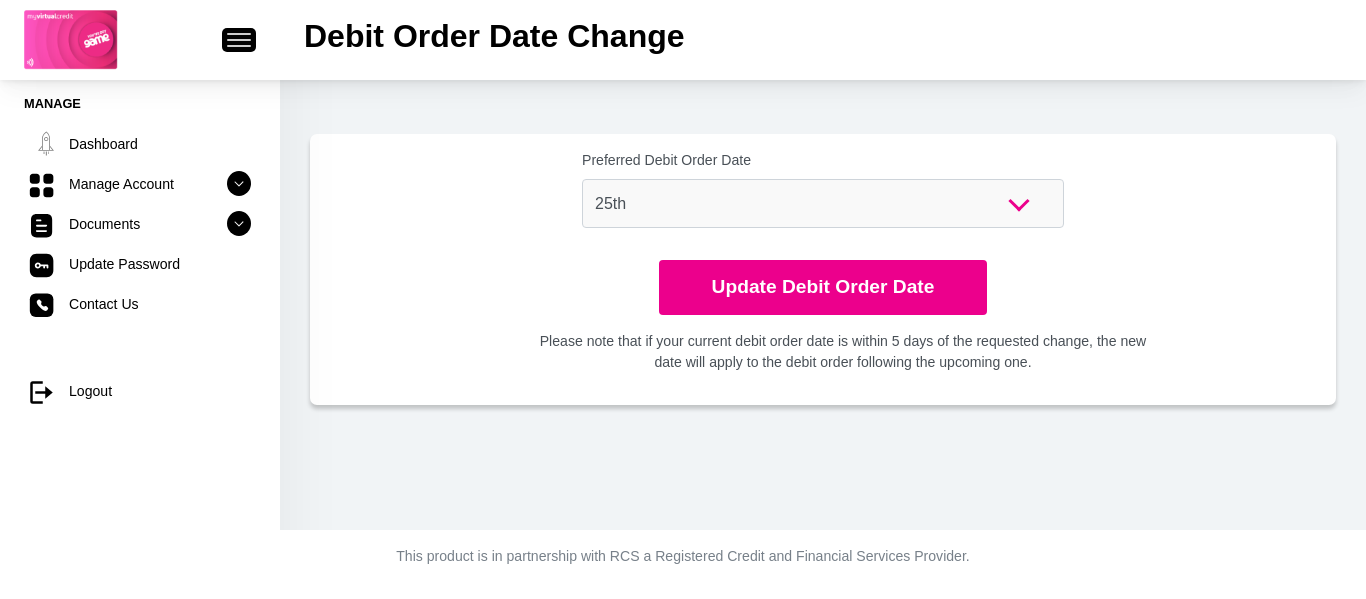 scroll, scrollTop: 0, scrollLeft: 0, axis: both 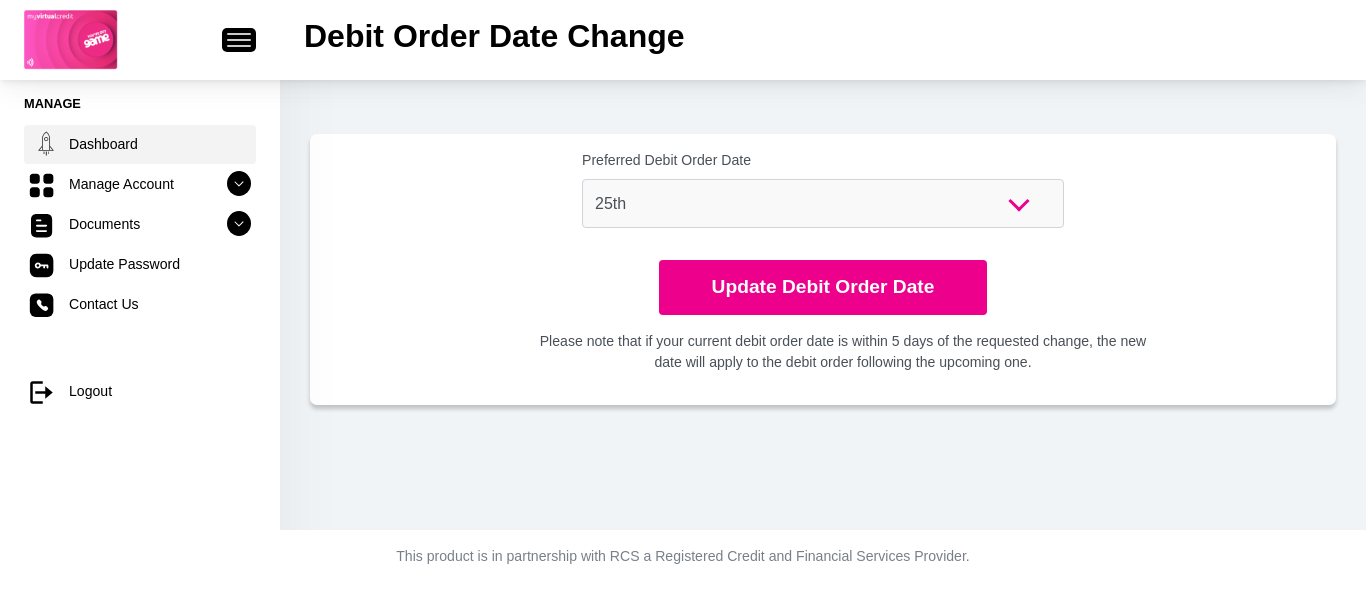 click on "Dashboard" at bounding box center [140, 144] 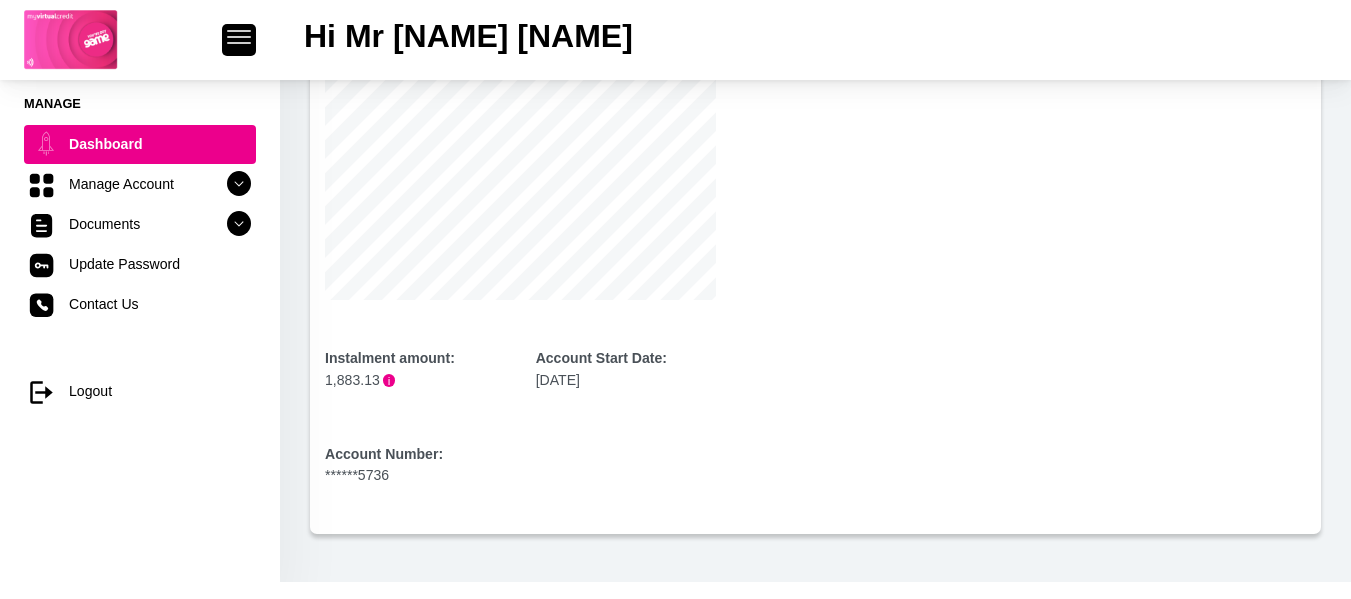 scroll, scrollTop: 393, scrollLeft: 0, axis: vertical 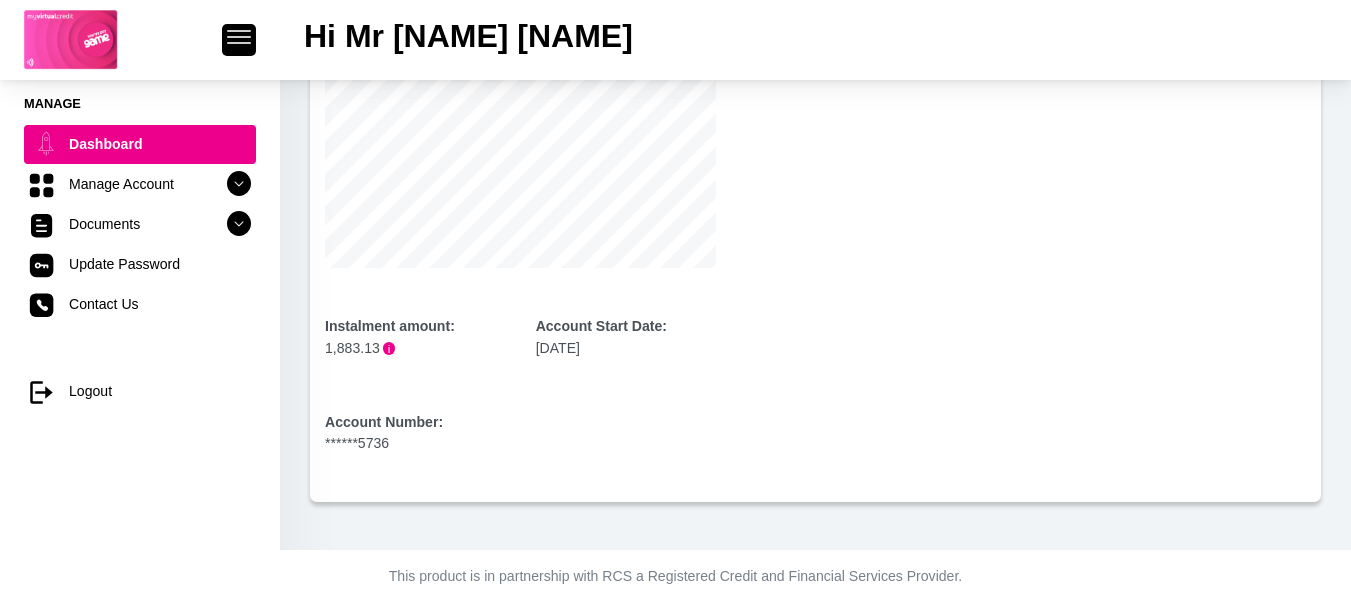 drag, startPoint x: 0, startPoint y: 0, endPoint x: 1365, endPoint y: 365, distance: 1412.9579 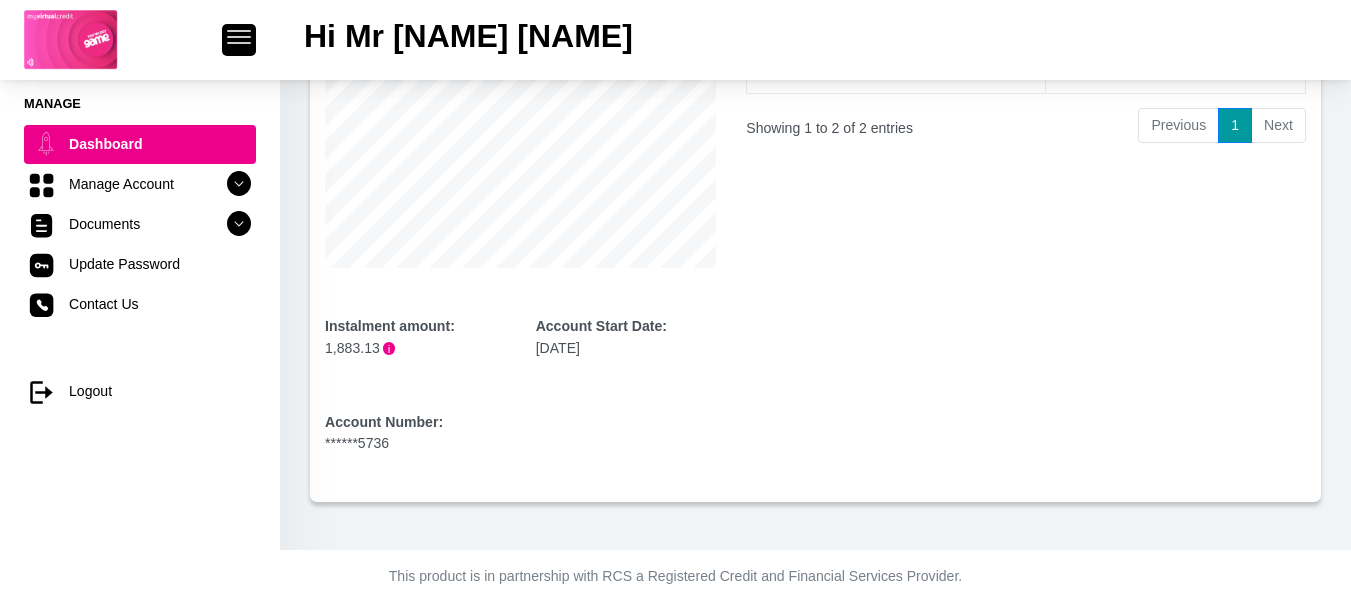 click on "Manage
Dashboard
Manage Account
Personal Details
Banking Details
Debit Order Date Change
Employer Details
Marketing Consents
Documents" at bounding box center (140, 258) 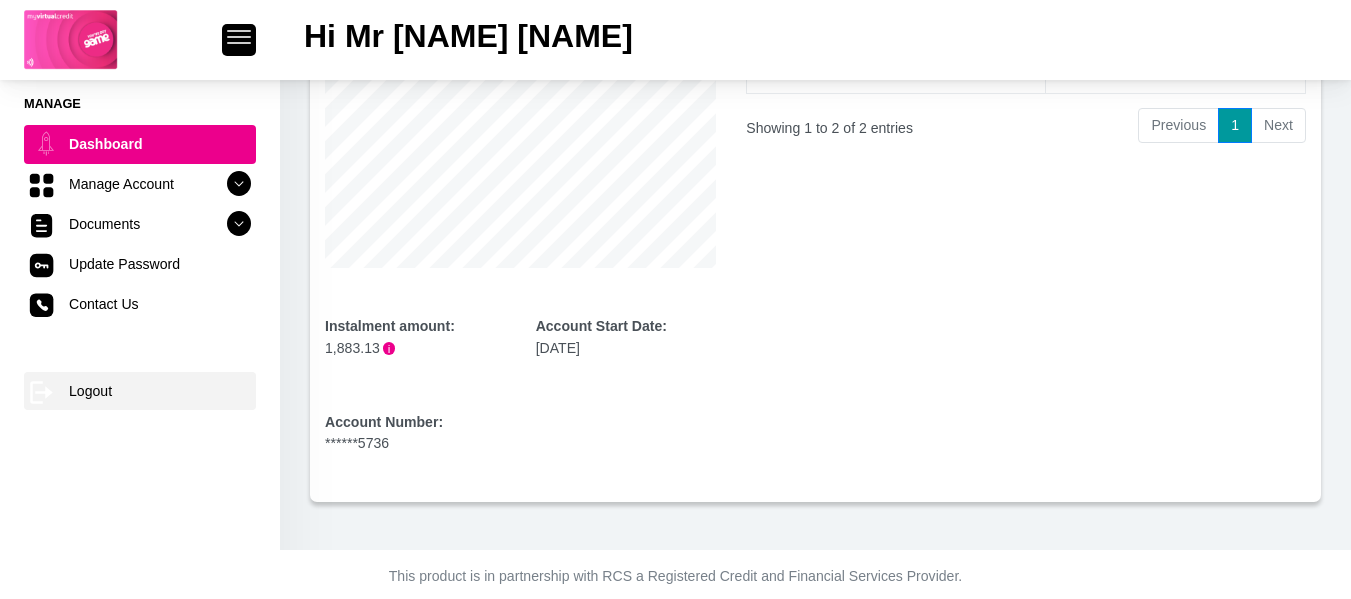 click on "log out
Logout" at bounding box center (140, 391) 